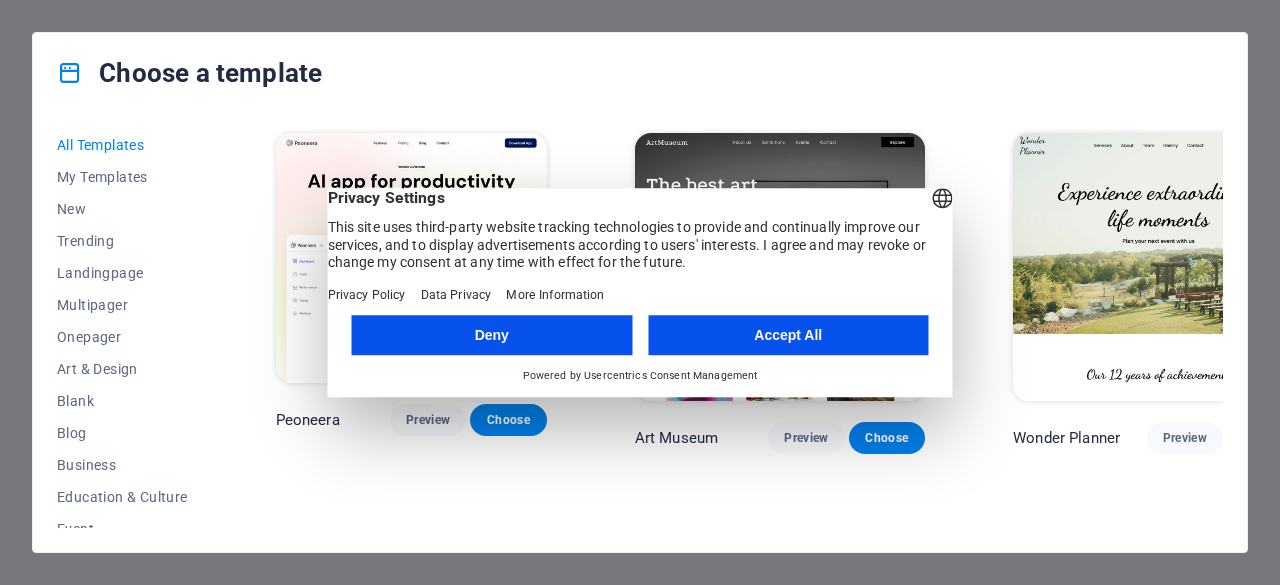 scroll, scrollTop: 0, scrollLeft: 0, axis: both 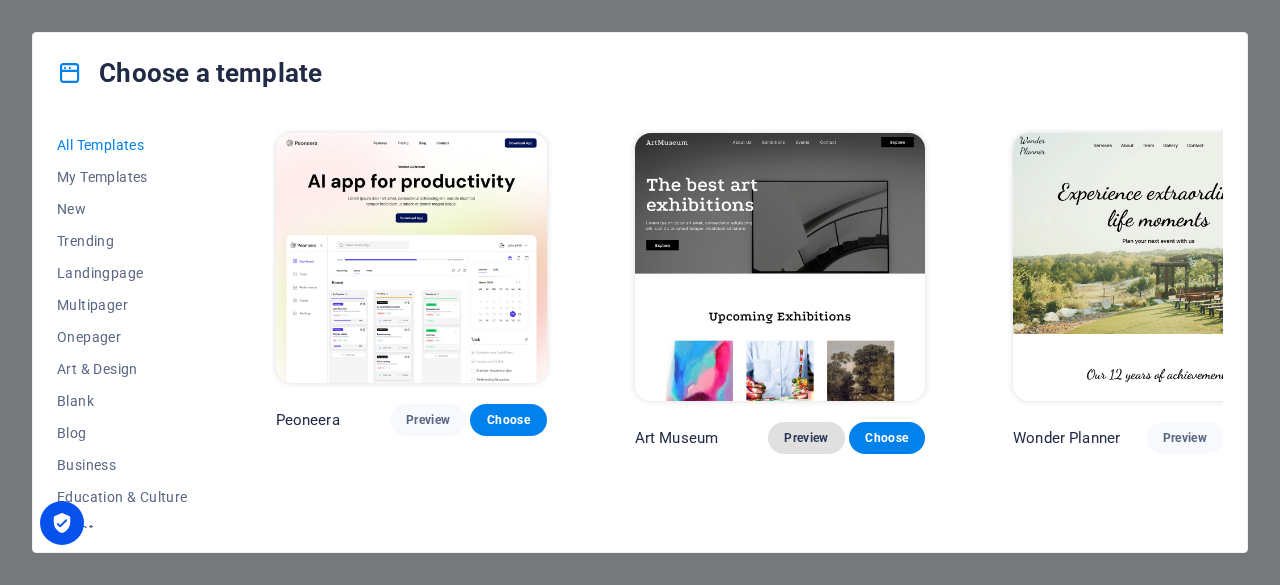 click on "Preview" at bounding box center [806, 438] 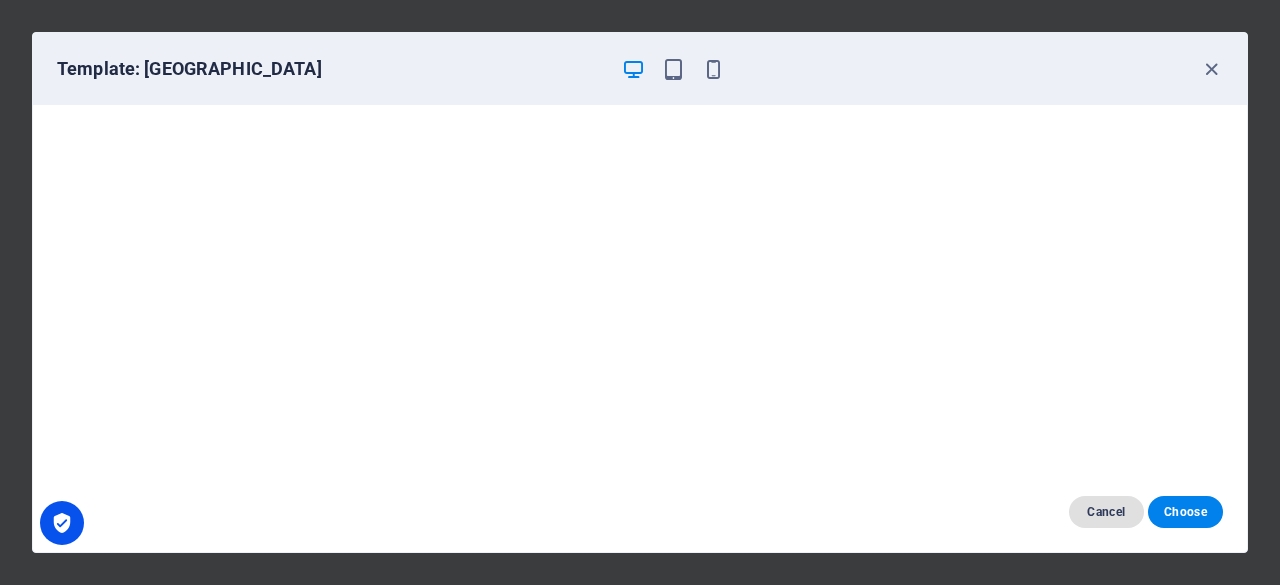 click on "Cancel" at bounding box center (1106, 512) 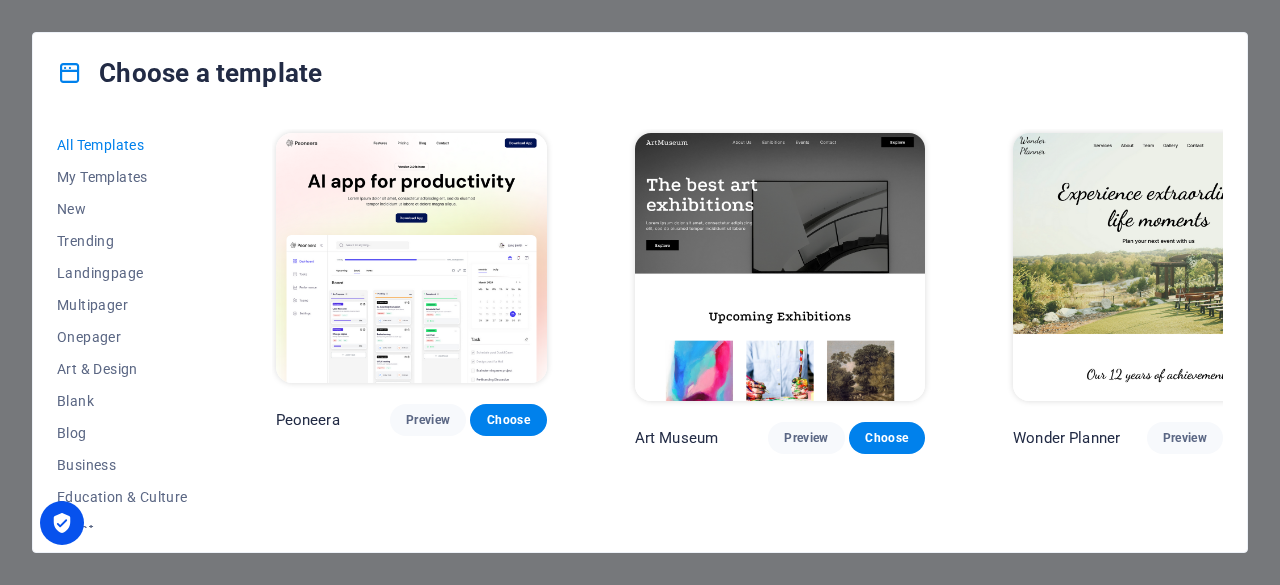 drag, startPoint x: 1242, startPoint y: 198, endPoint x: 1235, endPoint y: 258, distance: 60.40695 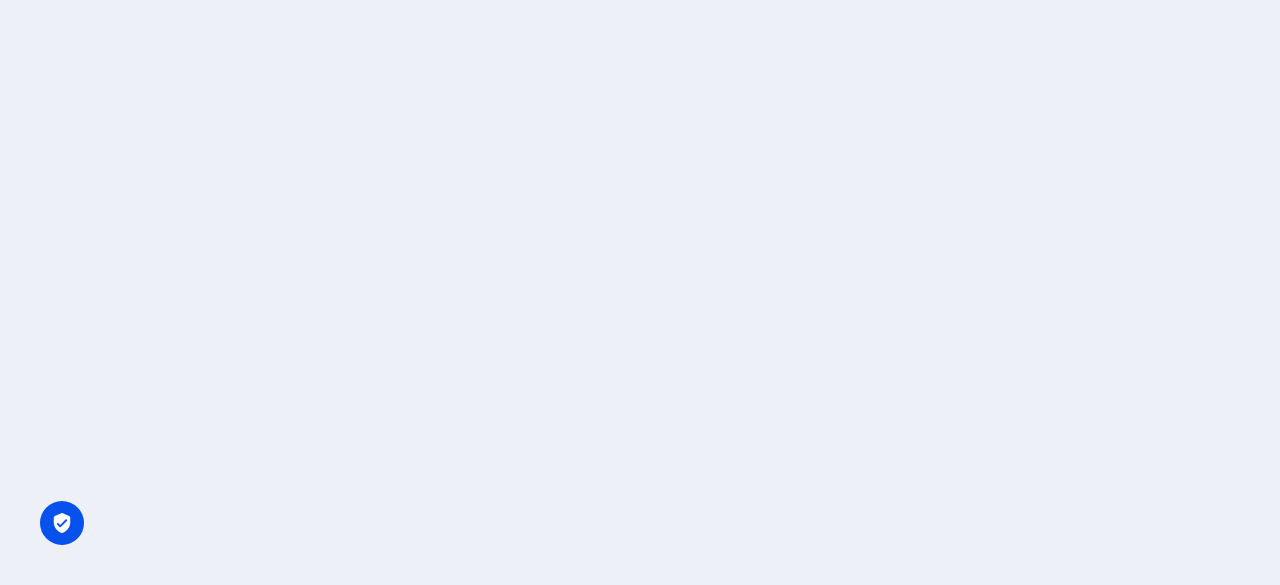 scroll, scrollTop: 0, scrollLeft: 0, axis: both 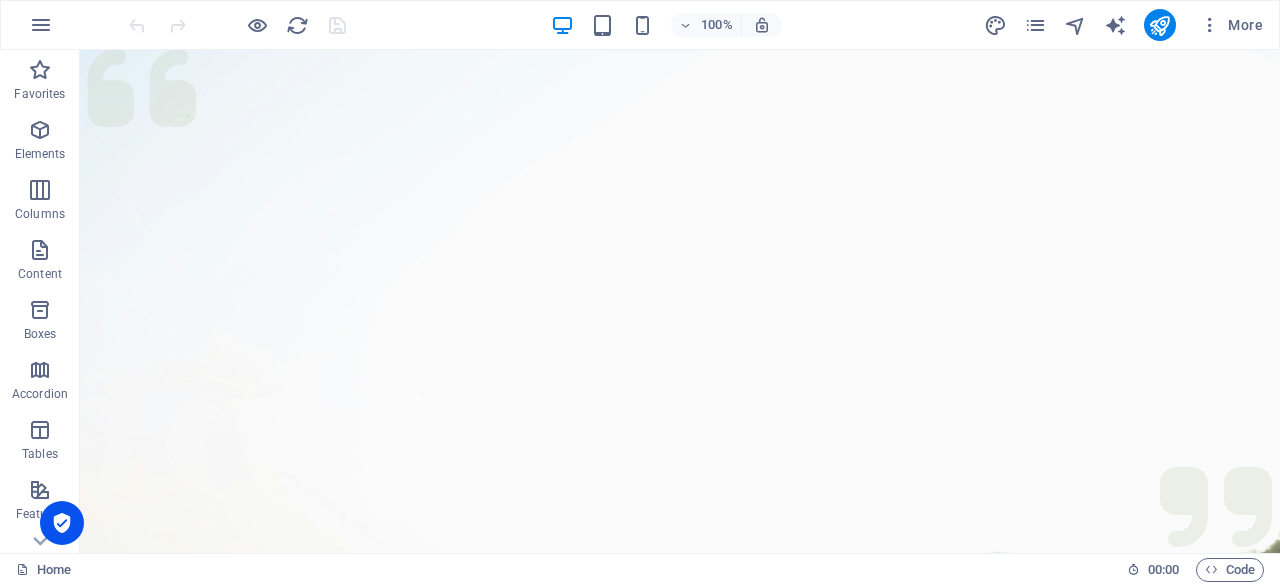 drag, startPoint x: 1279, startPoint y: 72, endPoint x: 1341, endPoint y: 59, distance: 63.348244 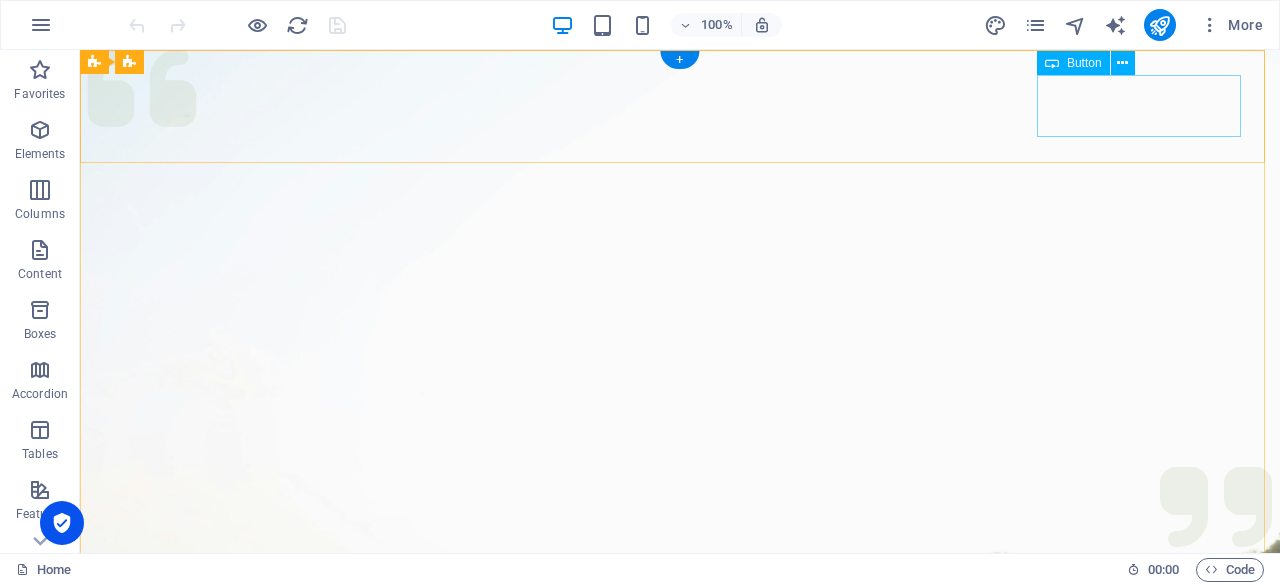 click on "Get in touch" at bounding box center [680, 1103] 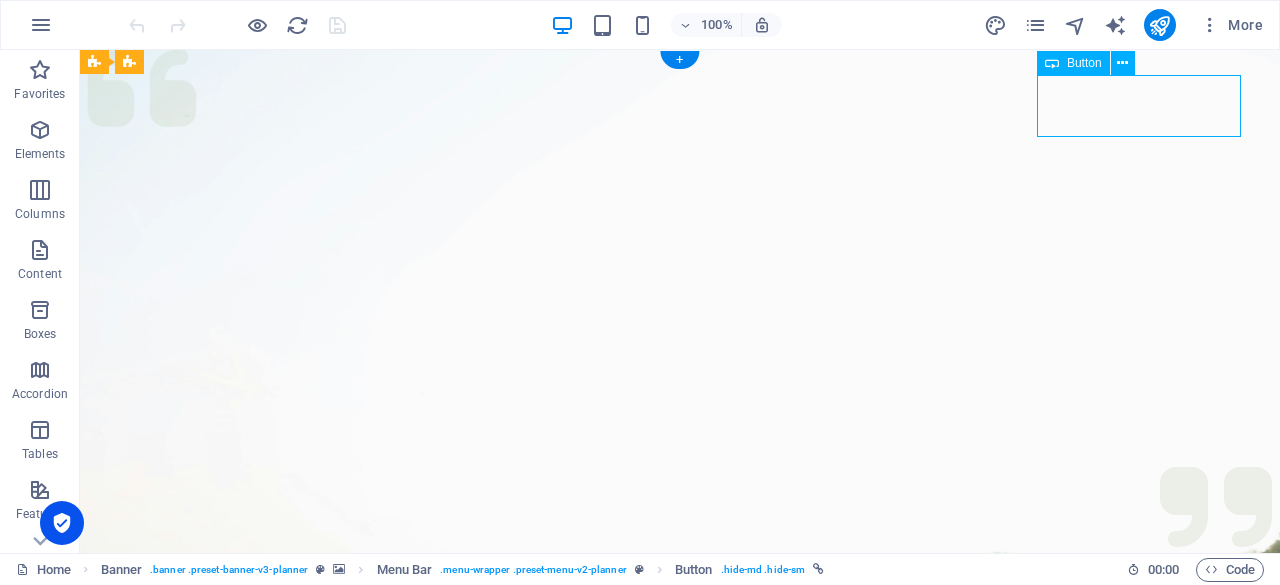 click on "Get in touch" at bounding box center [680, 1103] 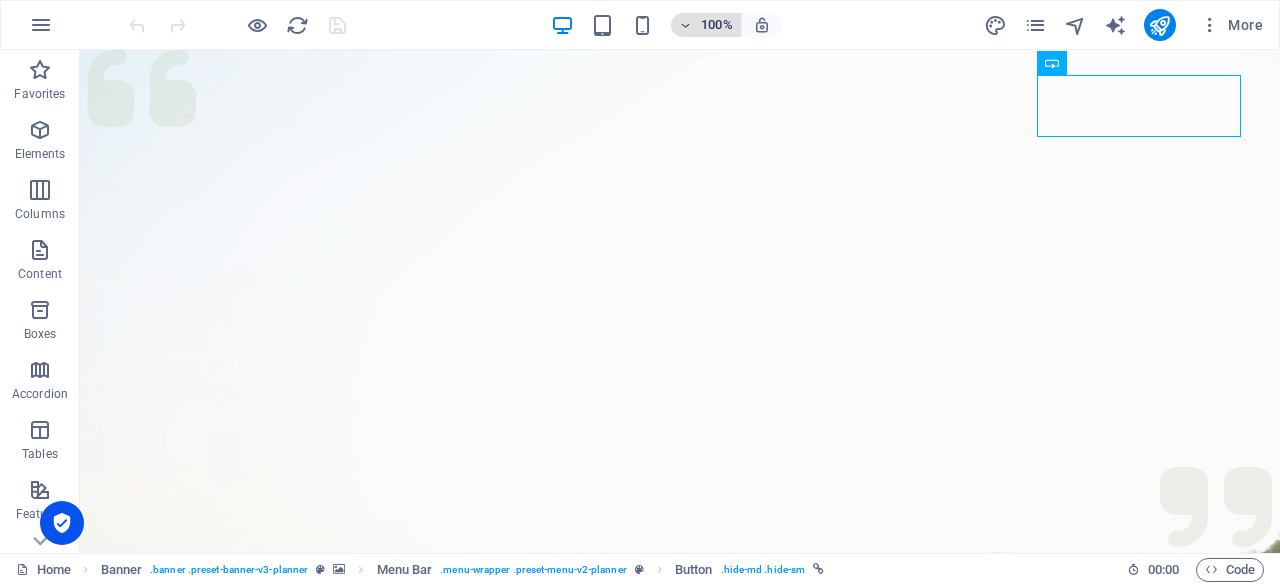 click on "100%" at bounding box center (717, 25) 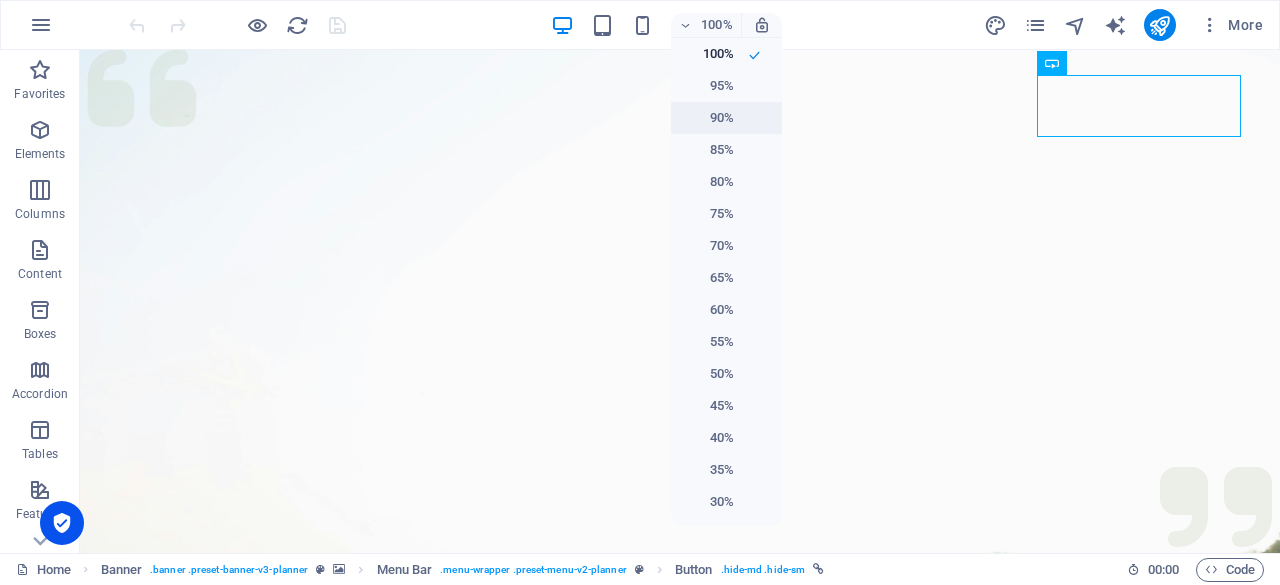 click on "90%" at bounding box center [708, 118] 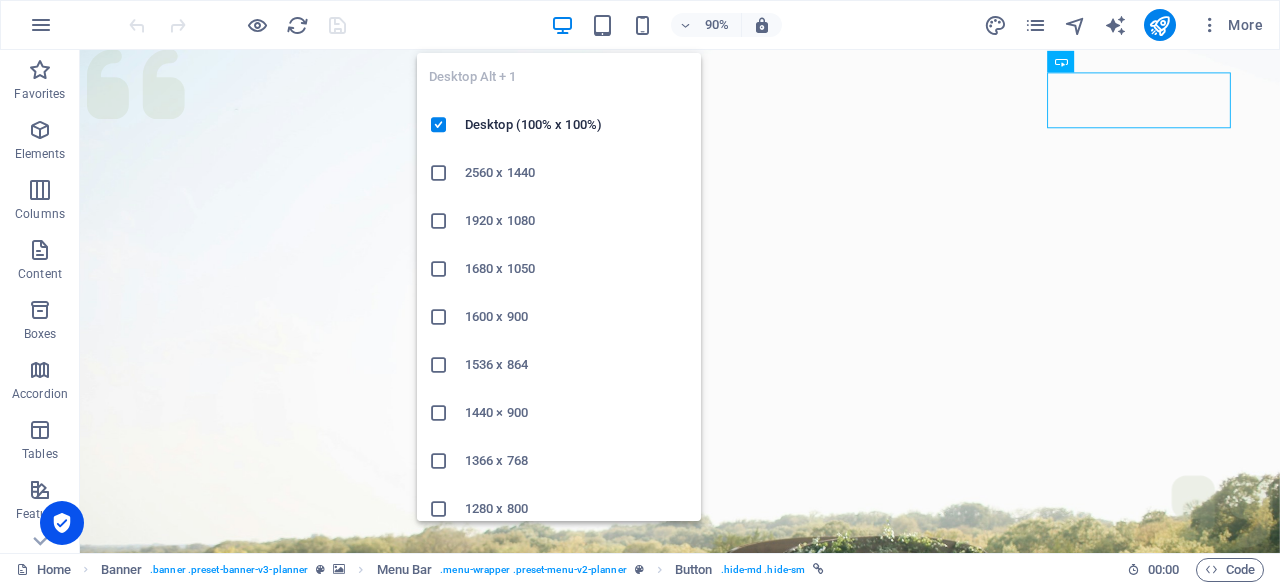 click at bounding box center (562, 25) 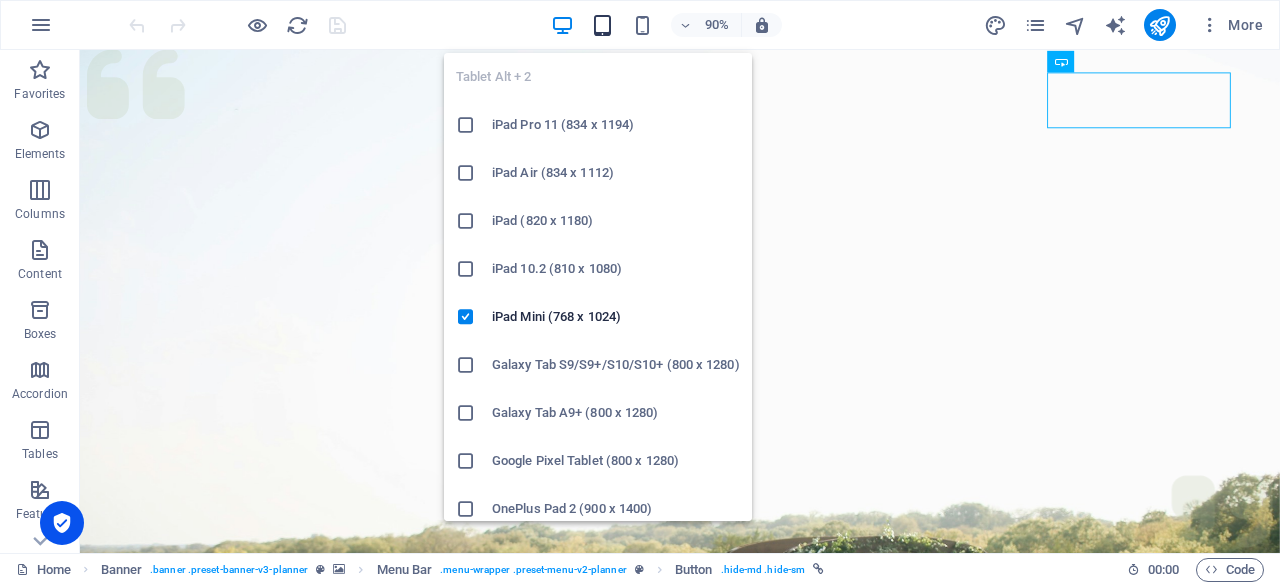 click at bounding box center (602, 25) 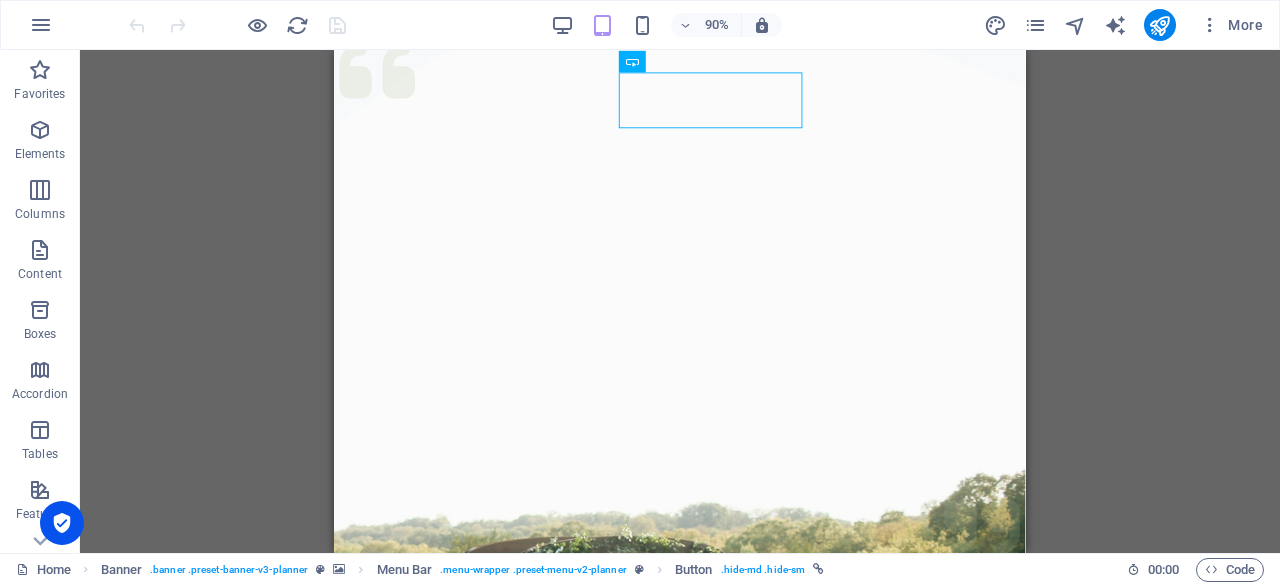 click on "90%" at bounding box center (666, 25) 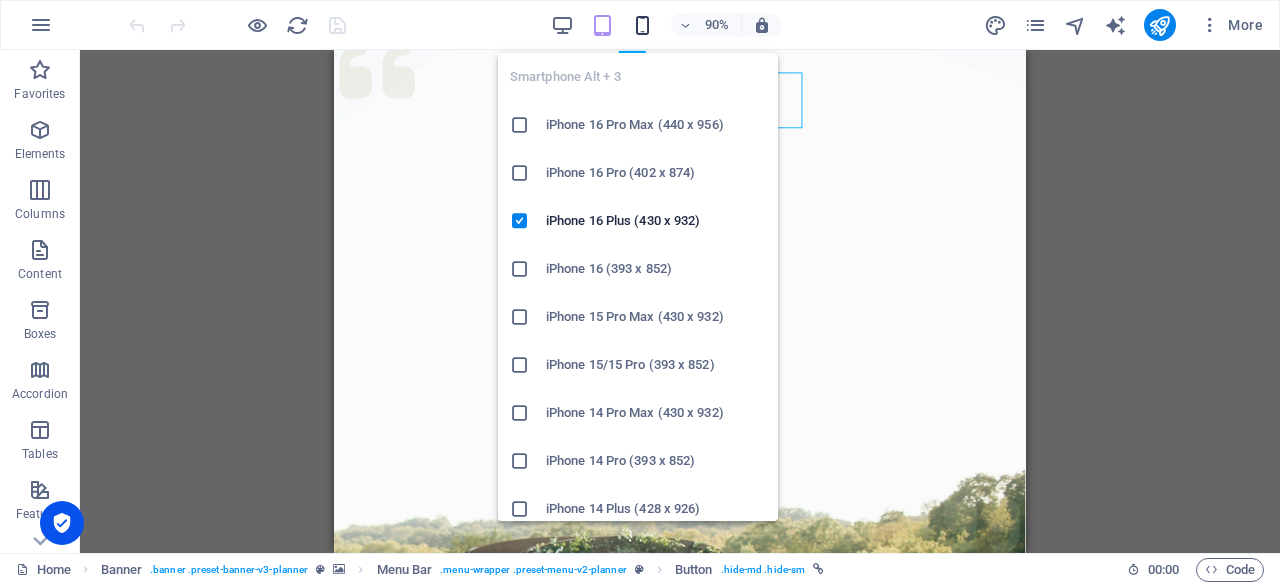 click at bounding box center [642, 25] 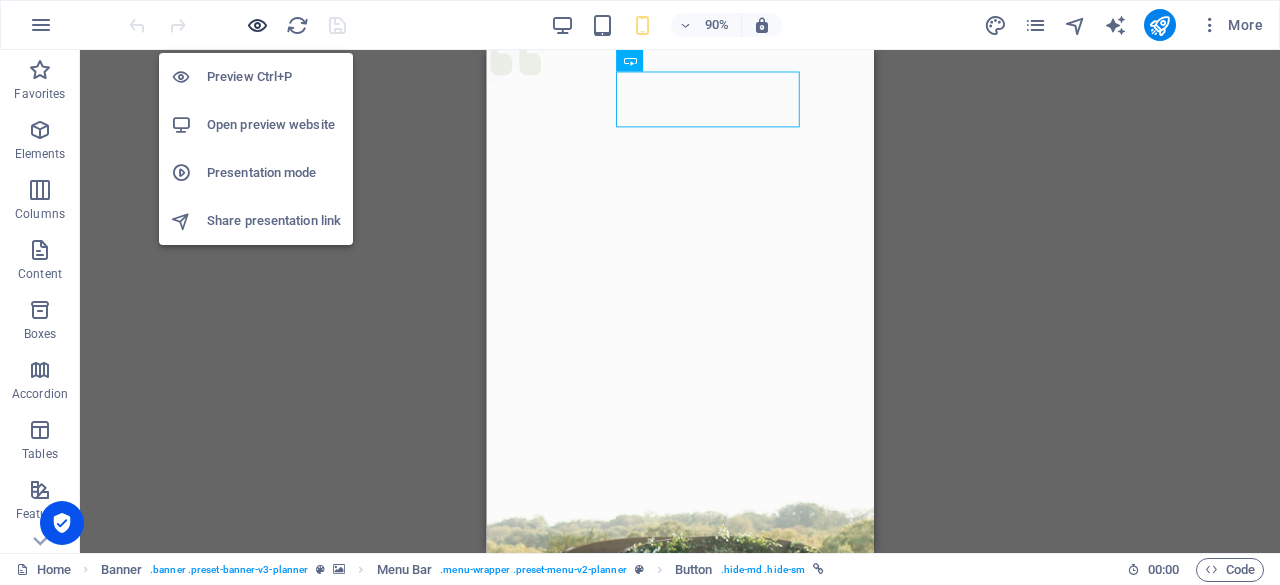 click at bounding box center [257, 25] 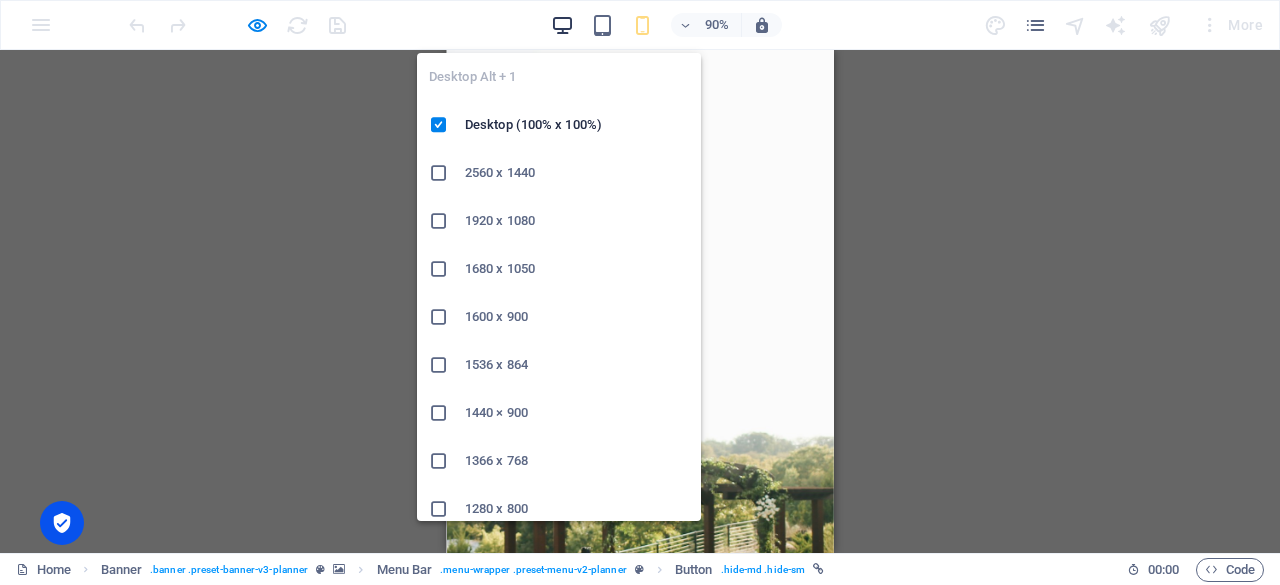 click at bounding box center [562, 25] 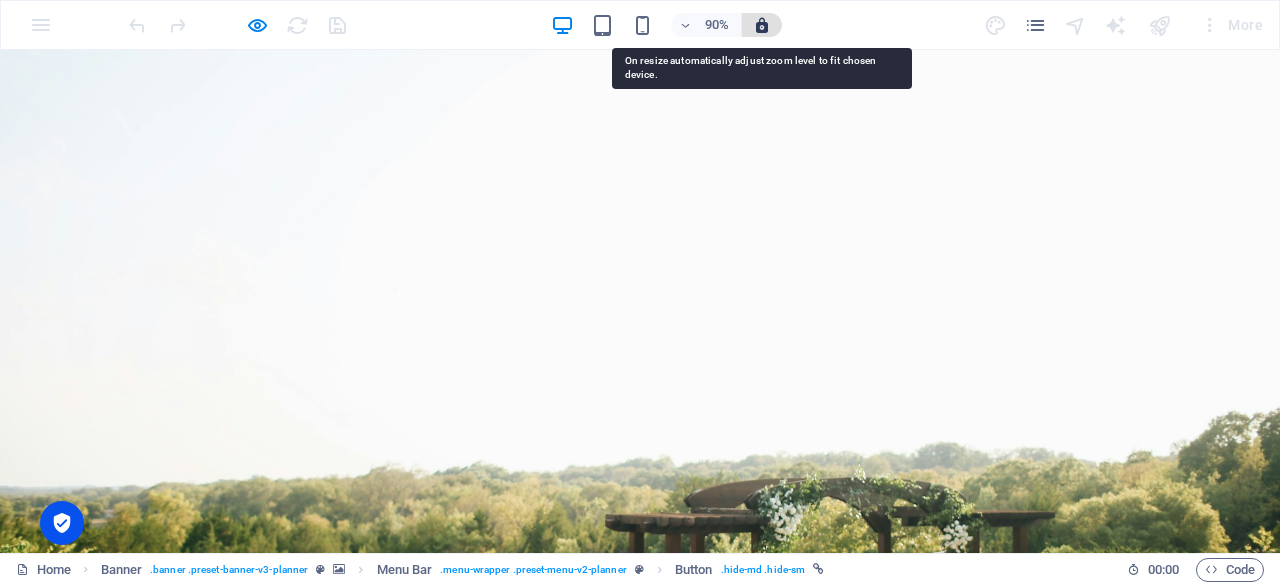 click at bounding box center [762, 25] 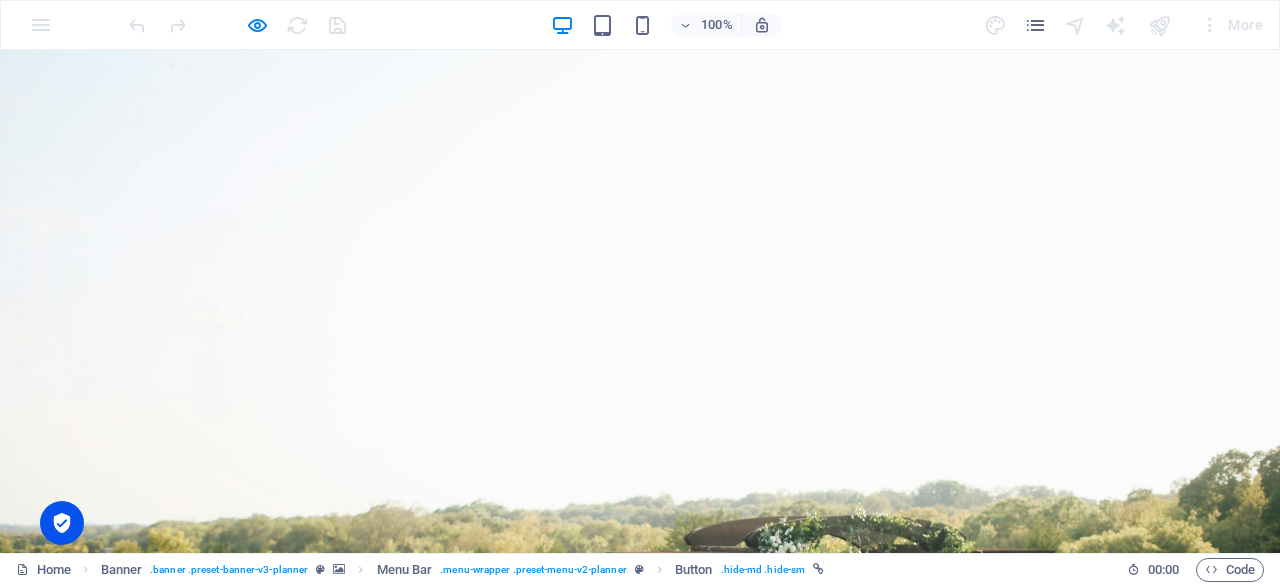 click on "Get in touch" at bounding box center (126, 963) 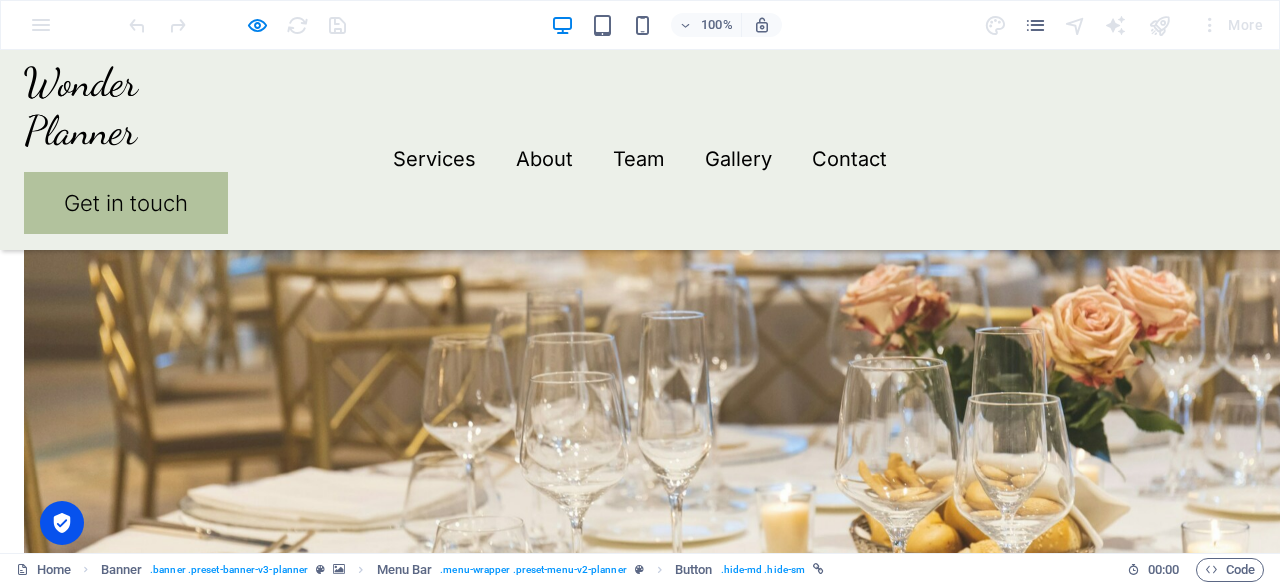 scroll, scrollTop: 2967, scrollLeft: 0, axis: vertical 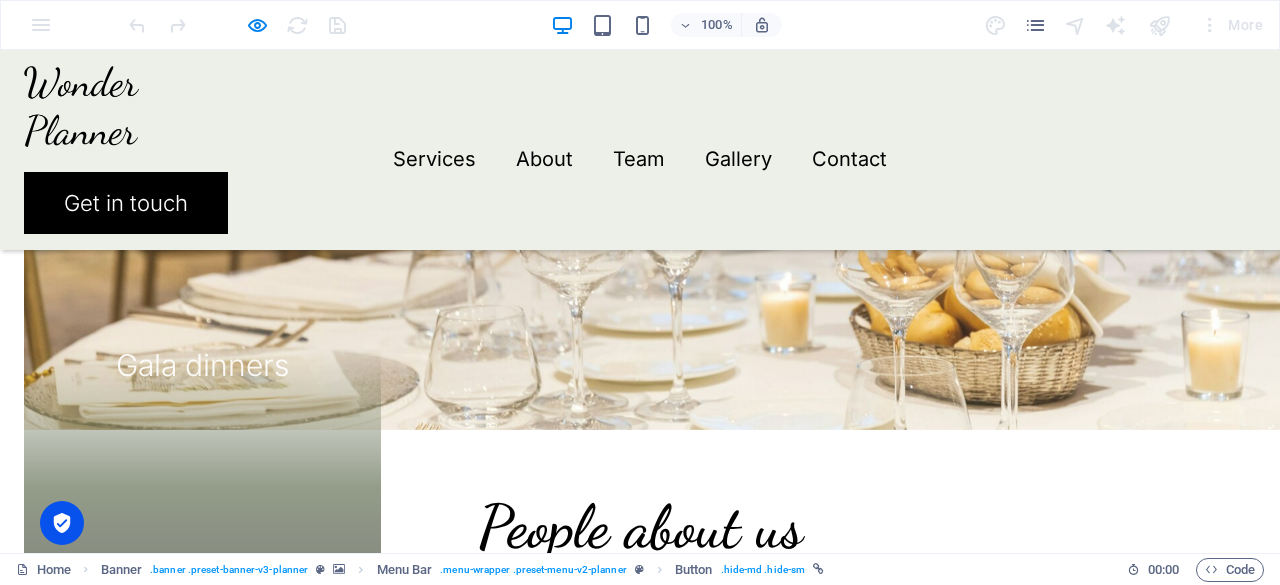 click on "Get in touch" at bounding box center [640, 1595] 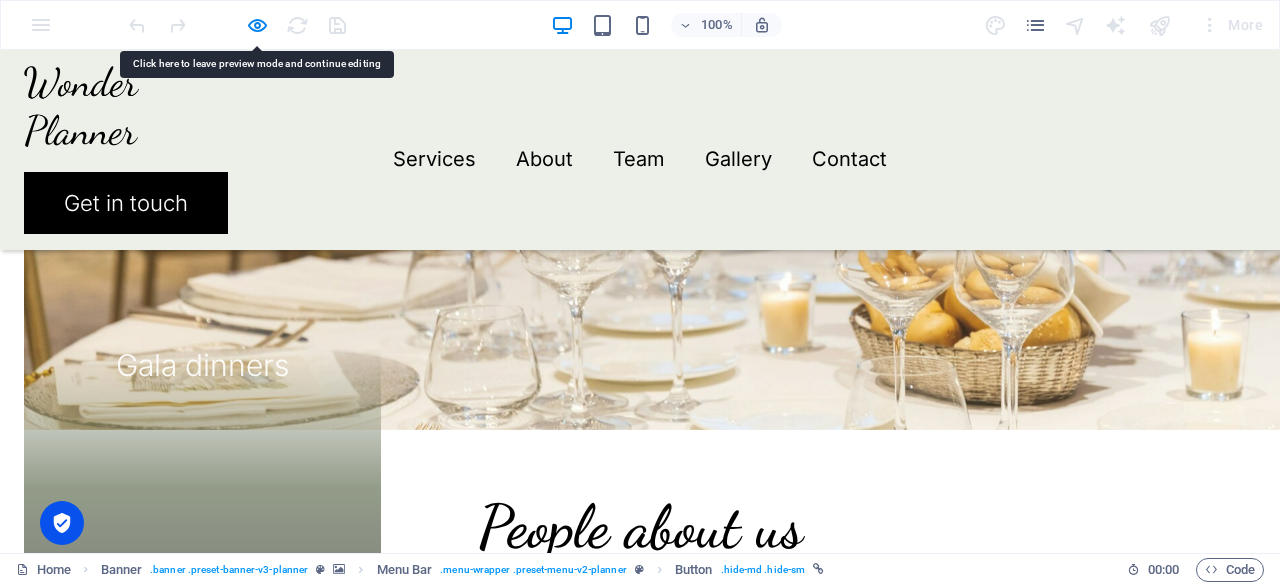 click on "More" at bounding box center (1231, 25) 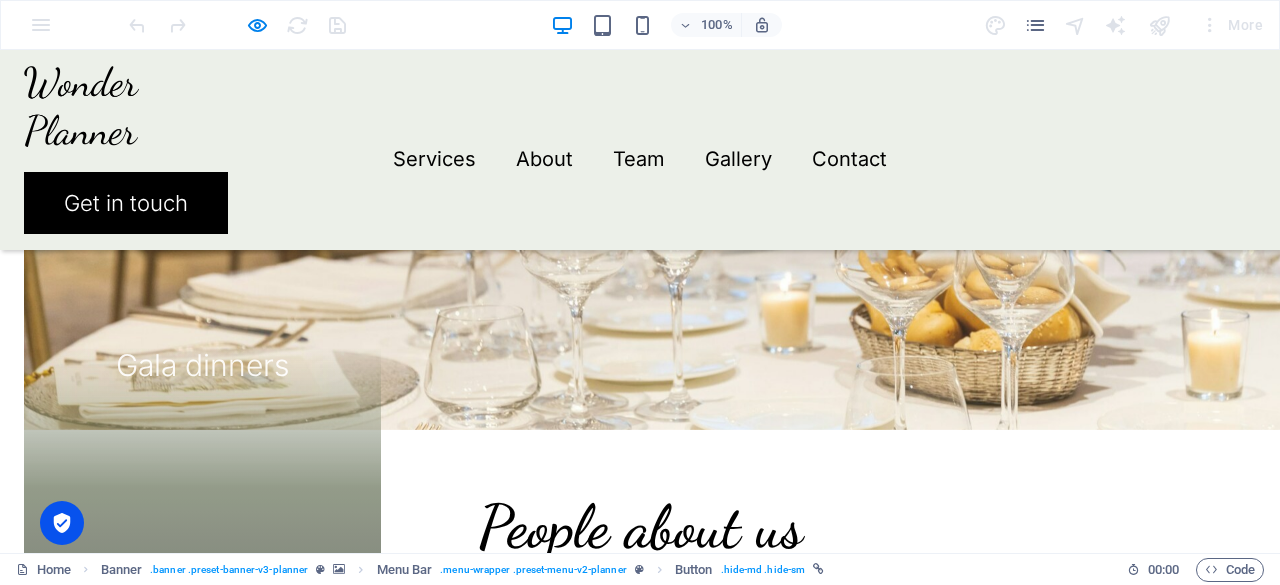 click at bounding box center (237, 25) 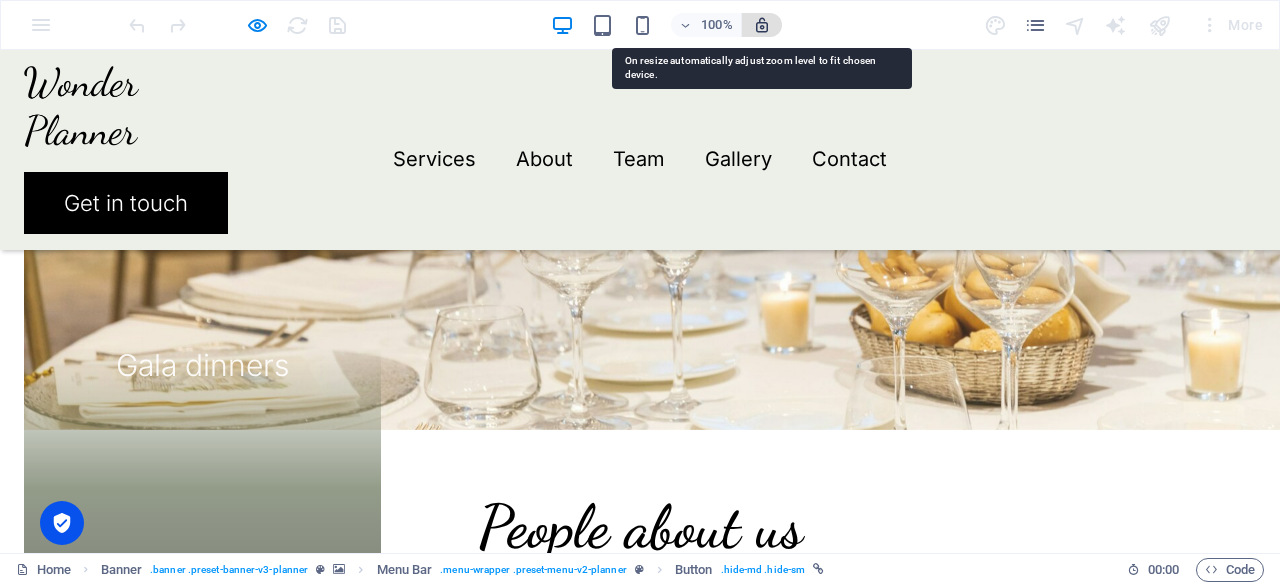 click at bounding box center [762, 25] 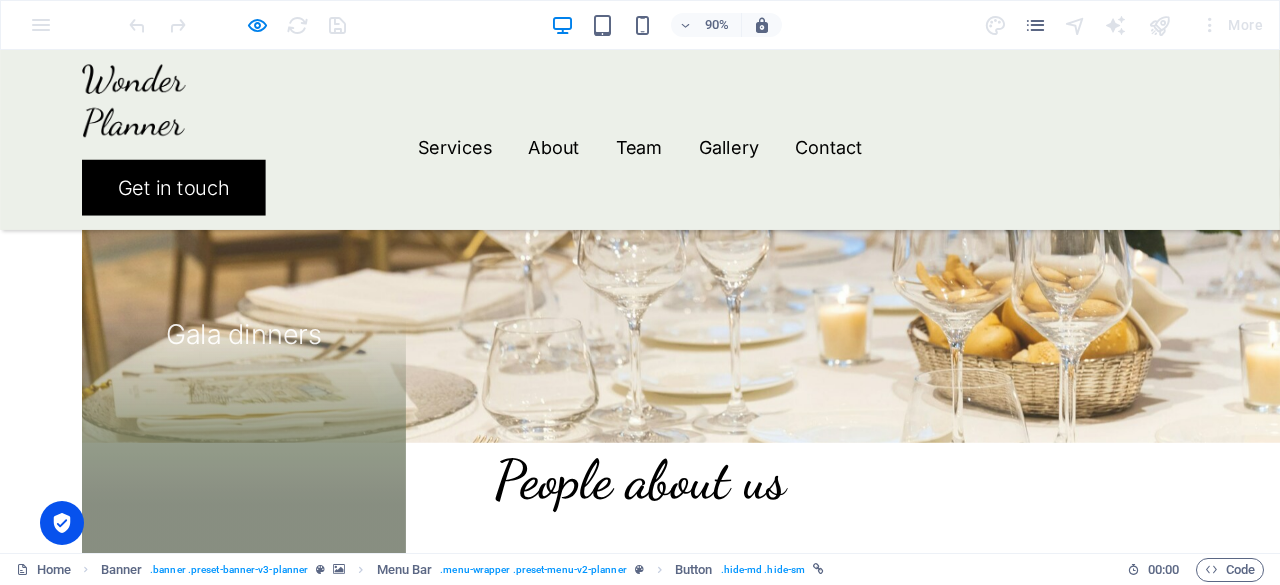 click on "Get in touch" at bounding box center [711, 1595] 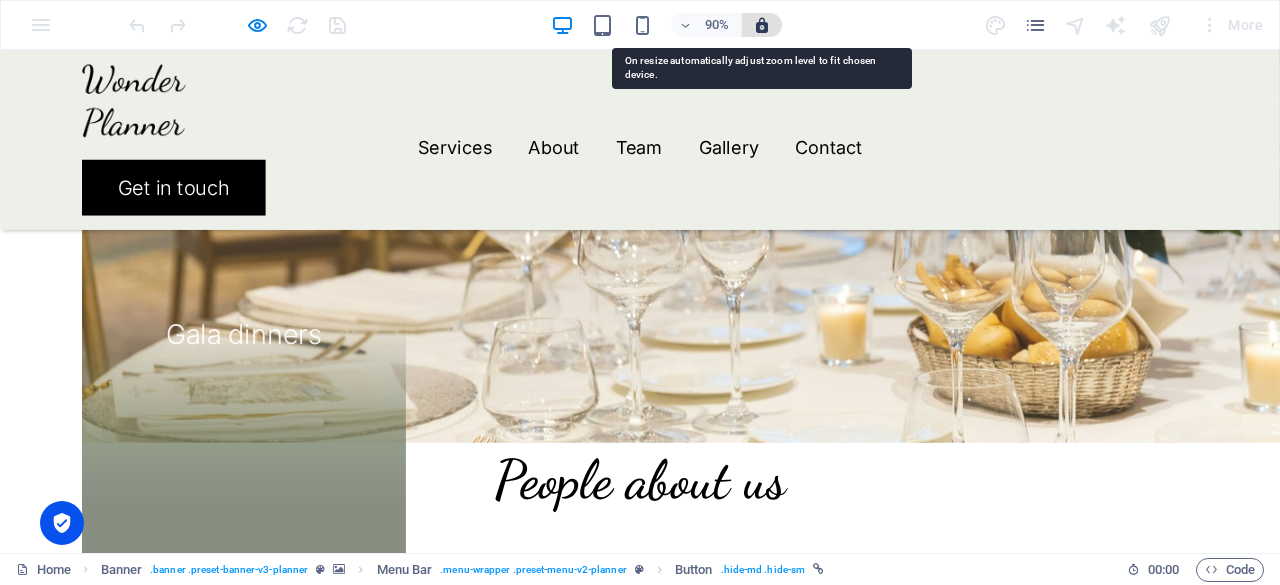 click at bounding box center (762, 25) 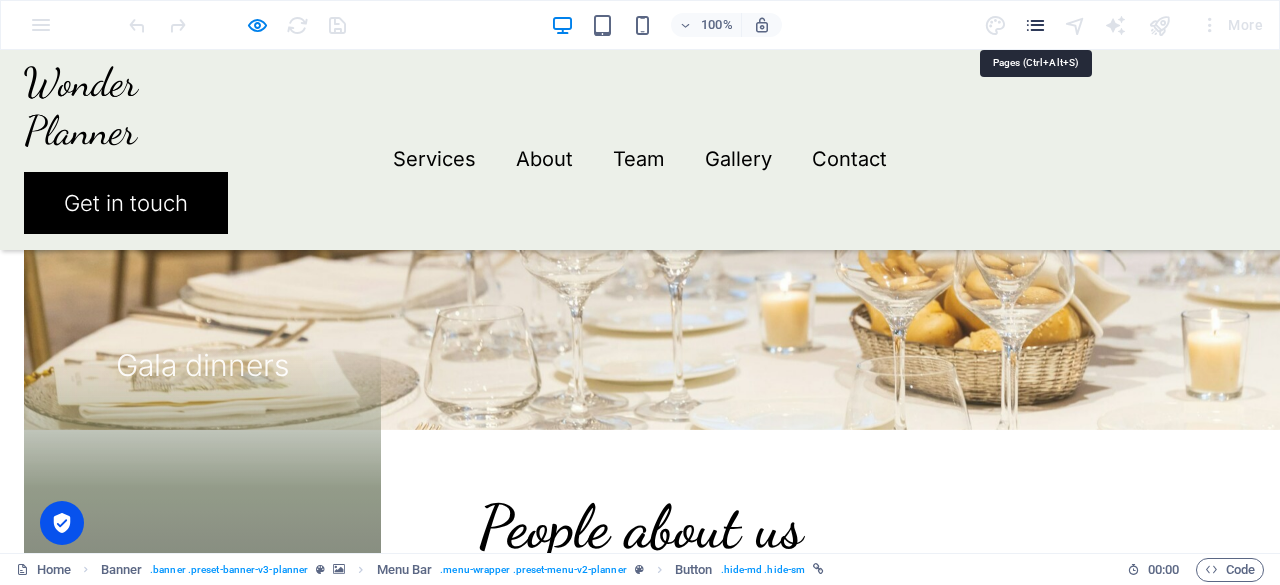 click at bounding box center (1035, 25) 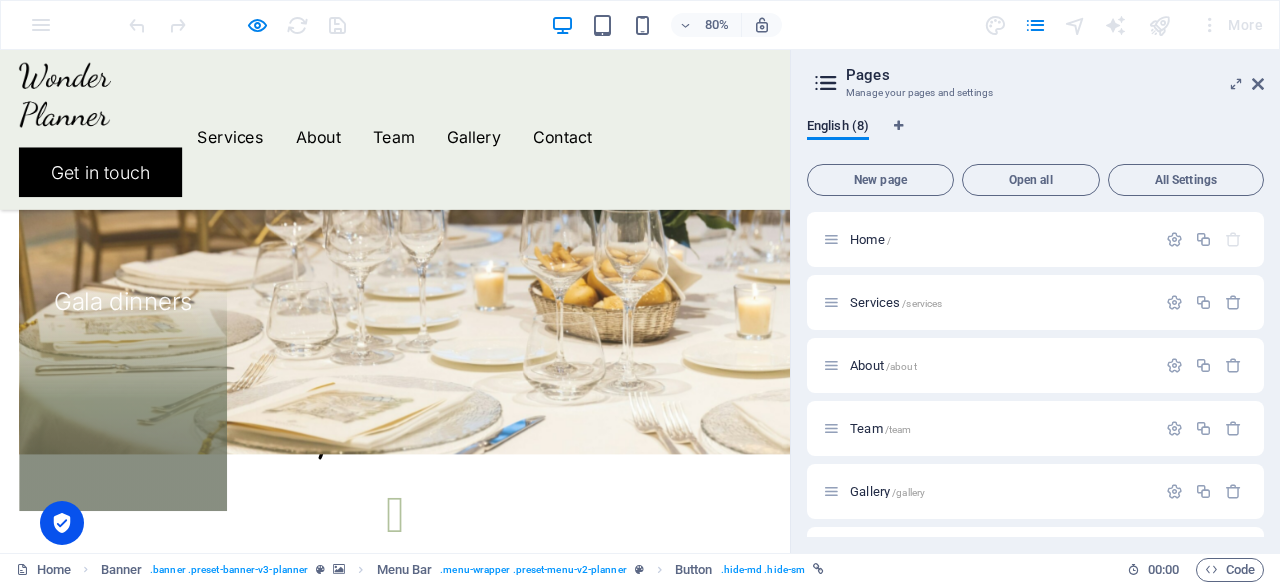 scroll, scrollTop: 3142, scrollLeft: 0, axis: vertical 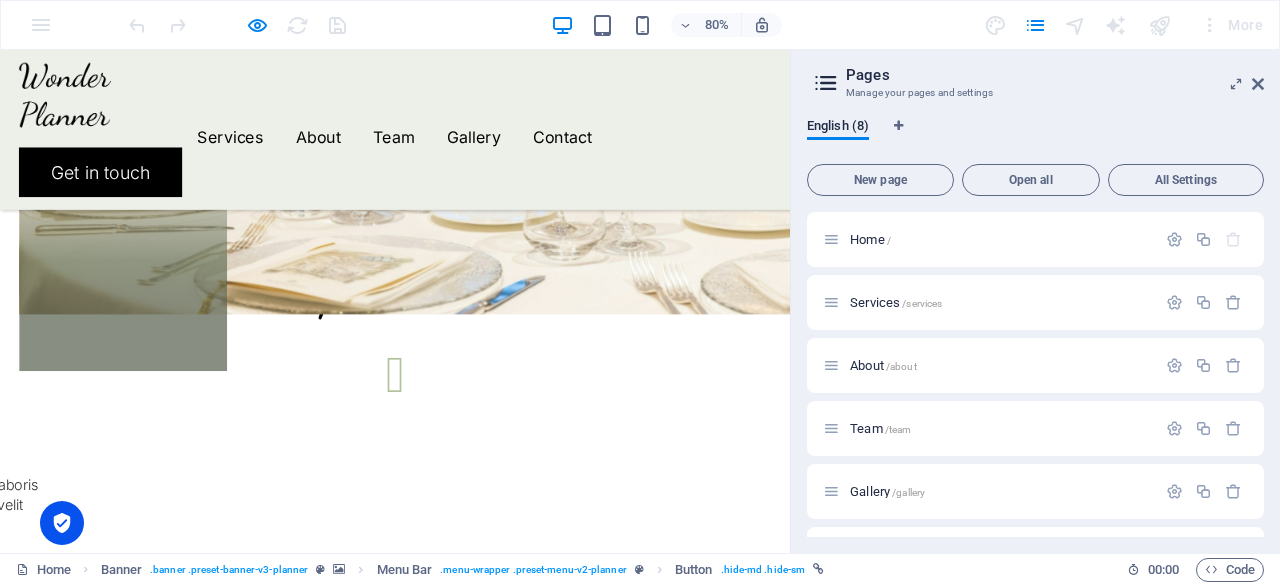 click on "Pages Manage your pages and settings" at bounding box center [1037, 76] 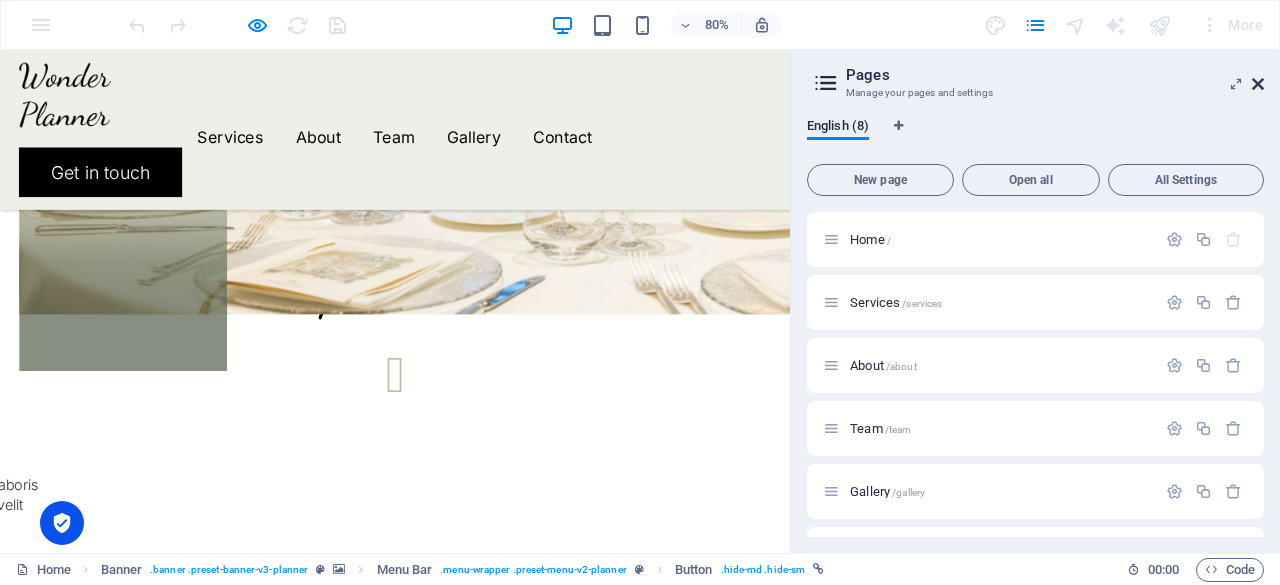 click at bounding box center (1258, 84) 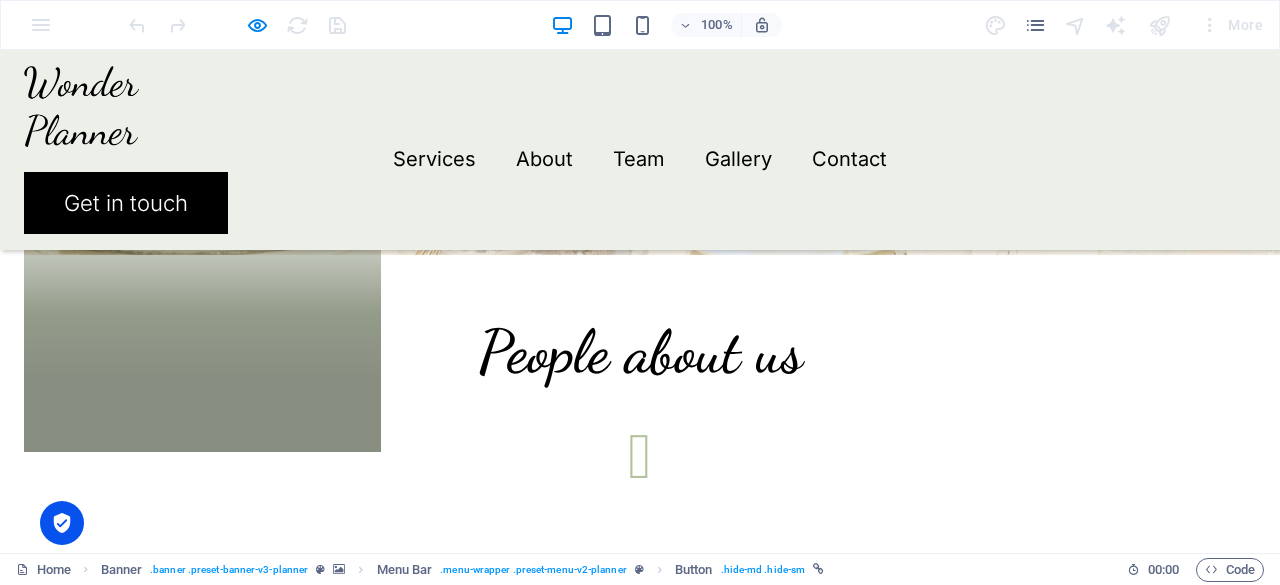 scroll, scrollTop: 2967, scrollLeft: 0, axis: vertical 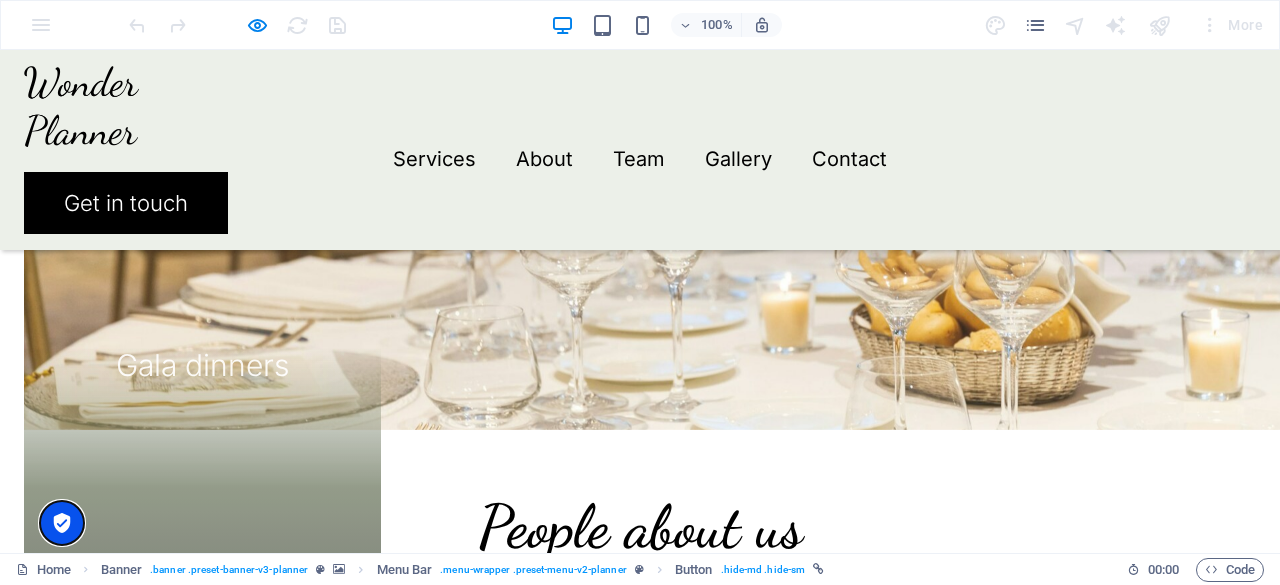 click at bounding box center [62, 523] 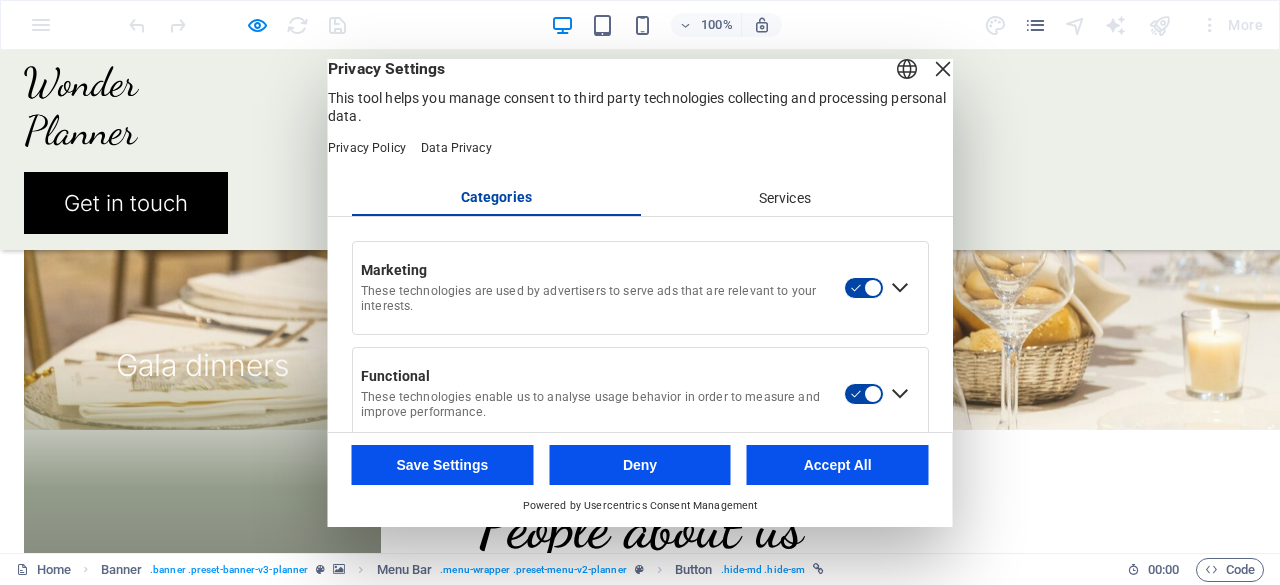 click at bounding box center [943, 69] 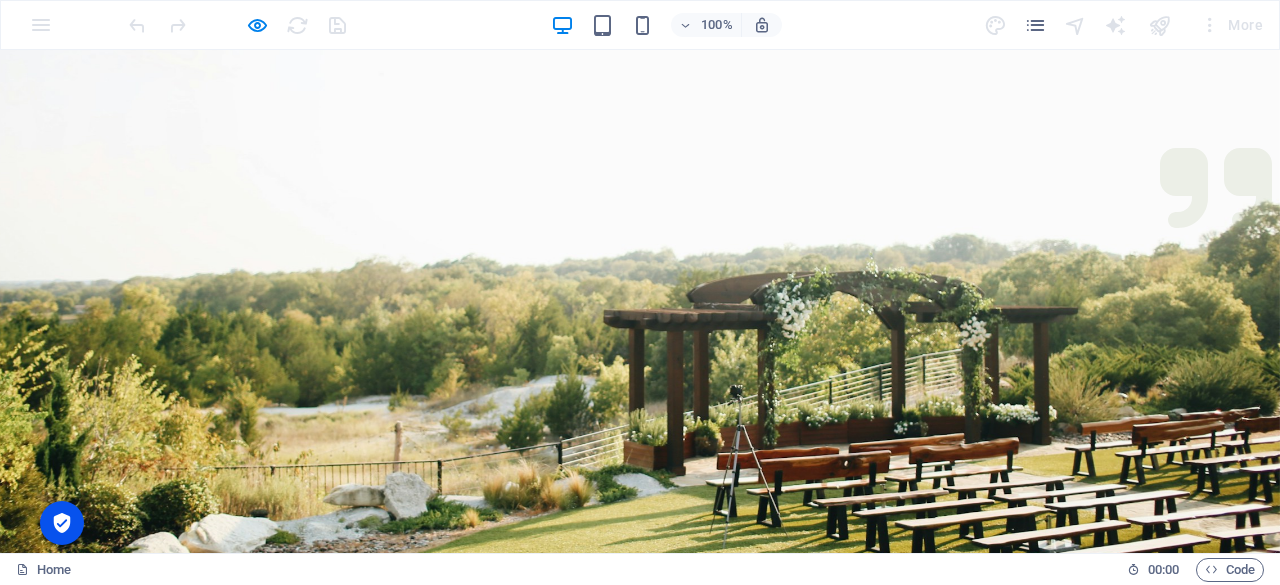 scroll, scrollTop: 0, scrollLeft: 0, axis: both 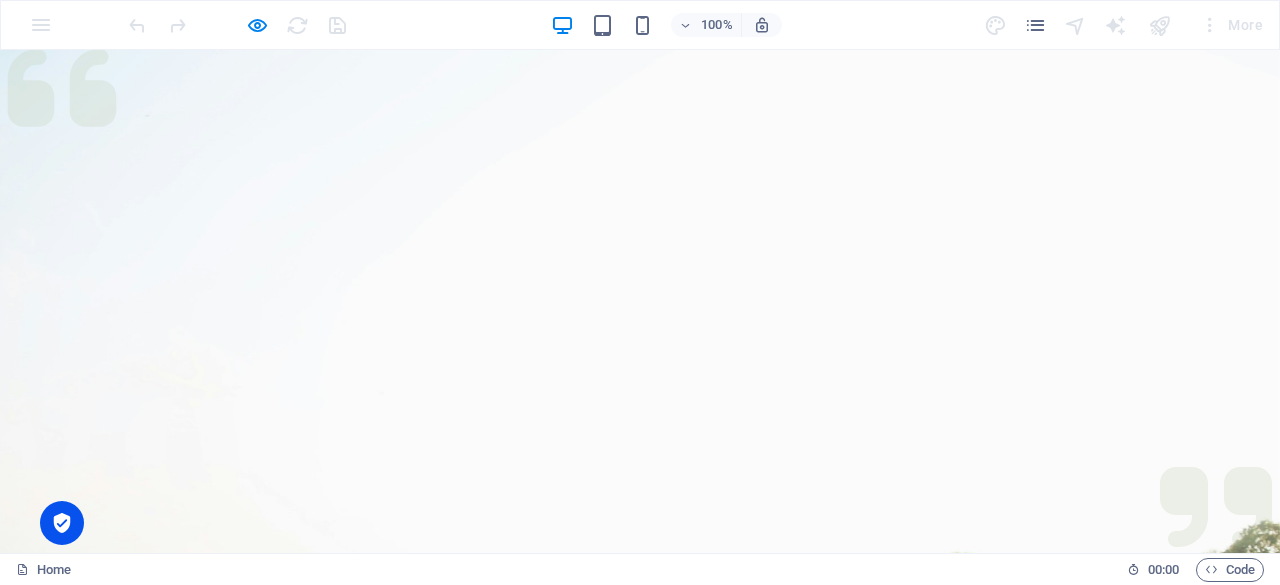 click on "More" at bounding box center [1231, 25] 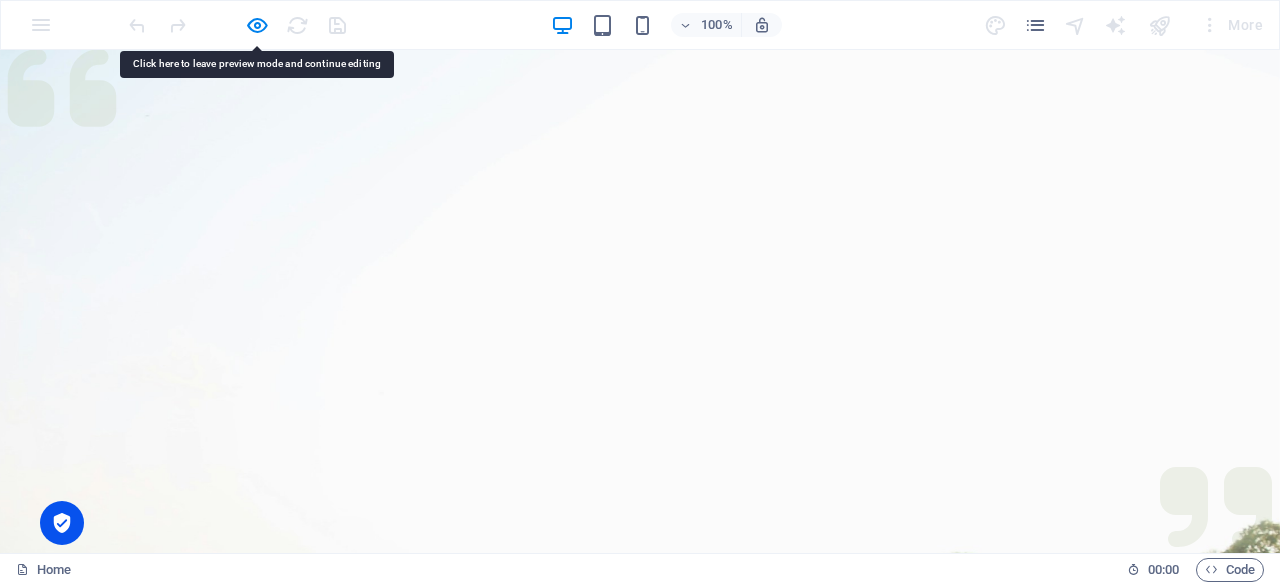 click on "More" at bounding box center [1231, 25] 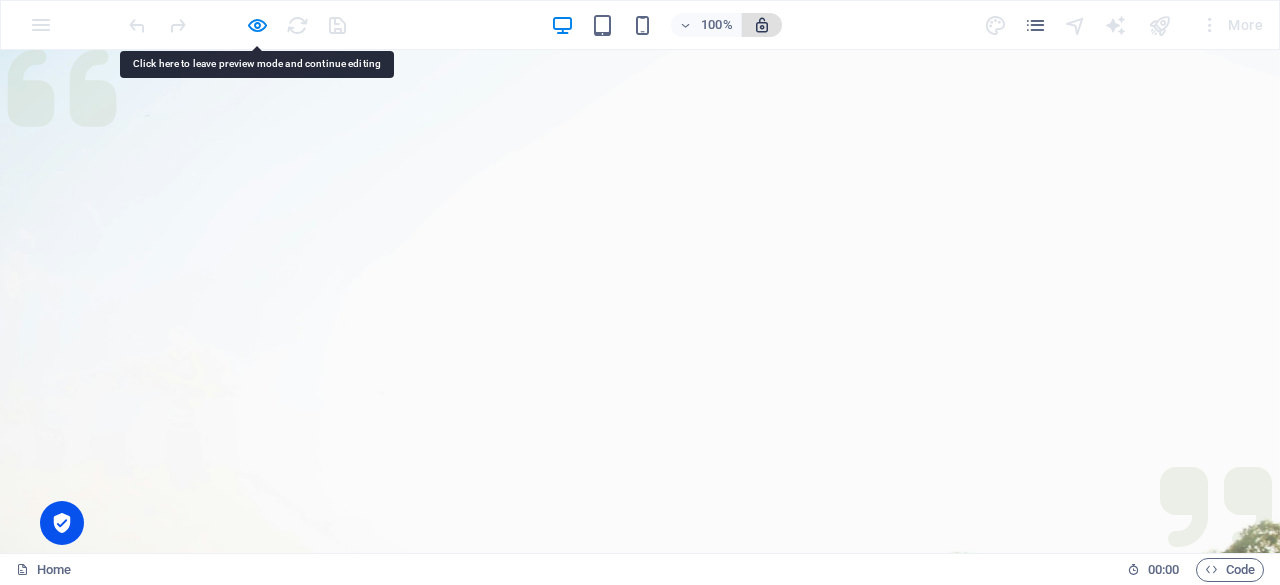 click at bounding box center (762, 25) 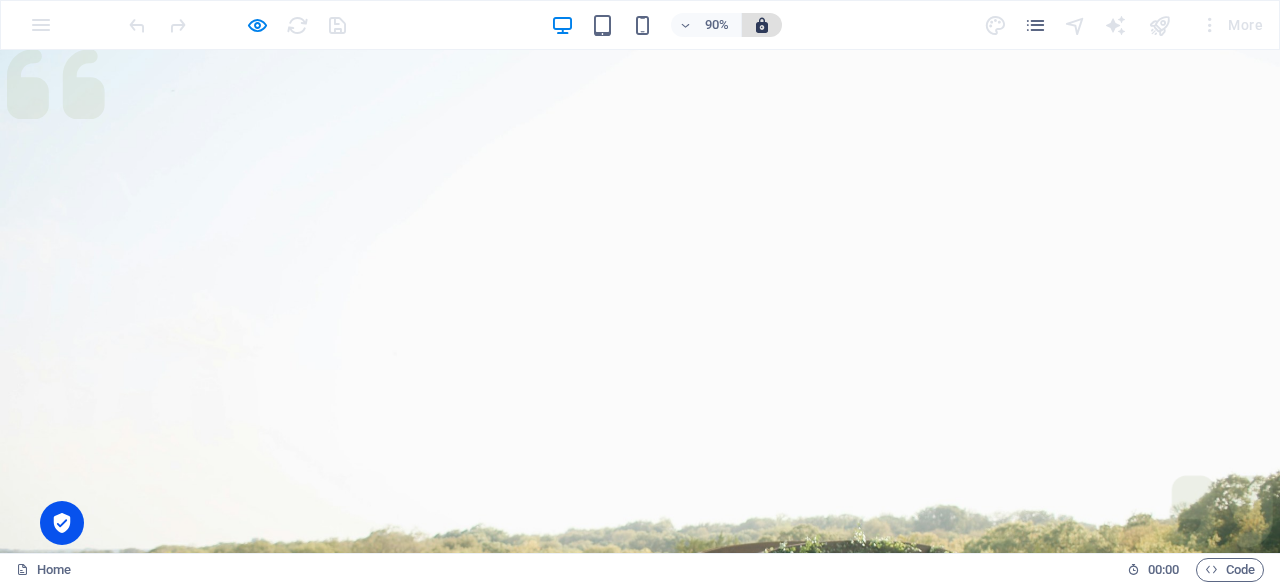 click at bounding box center [762, 25] 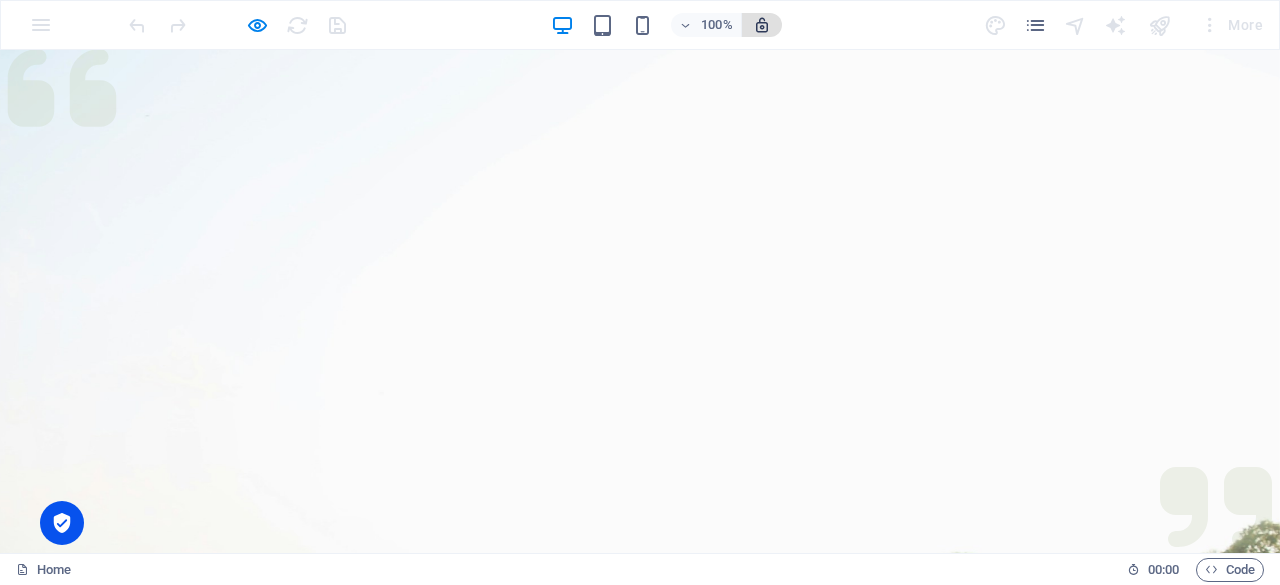 click at bounding box center [762, 25] 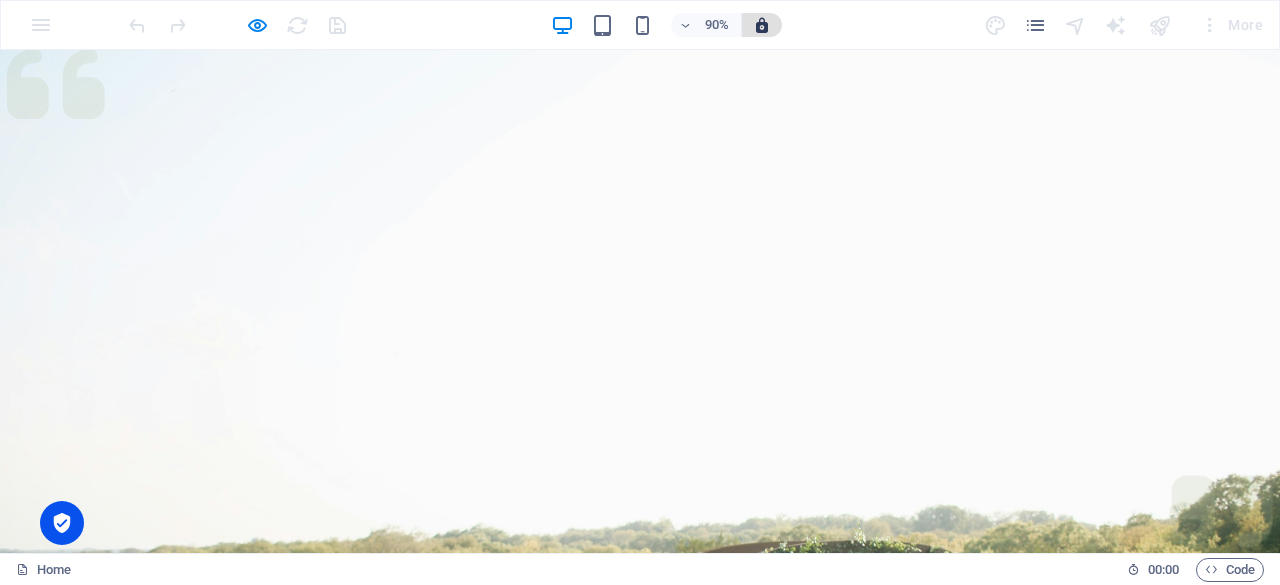 click at bounding box center (762, 25) 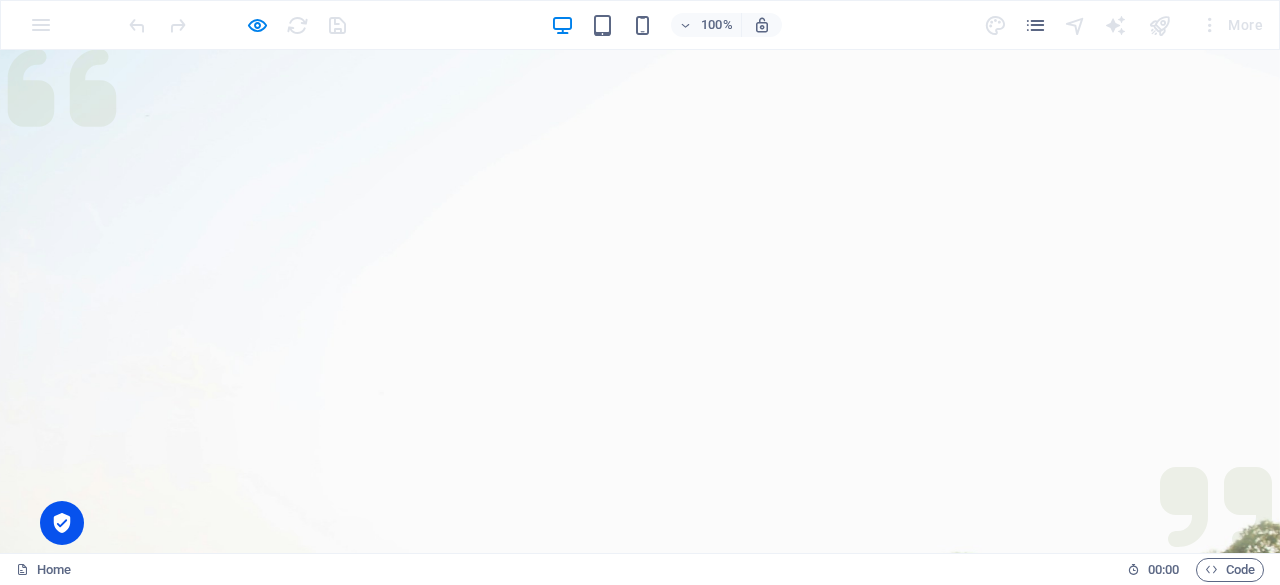 click at bounding box center (237, 25) 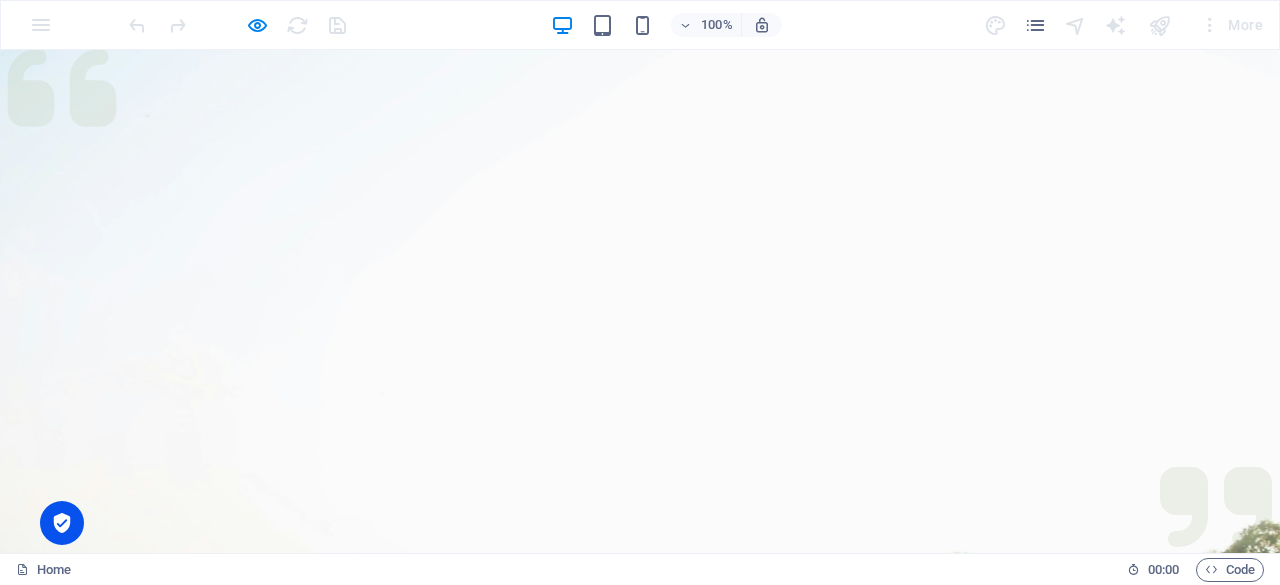 click at bounding box center [237, 25] 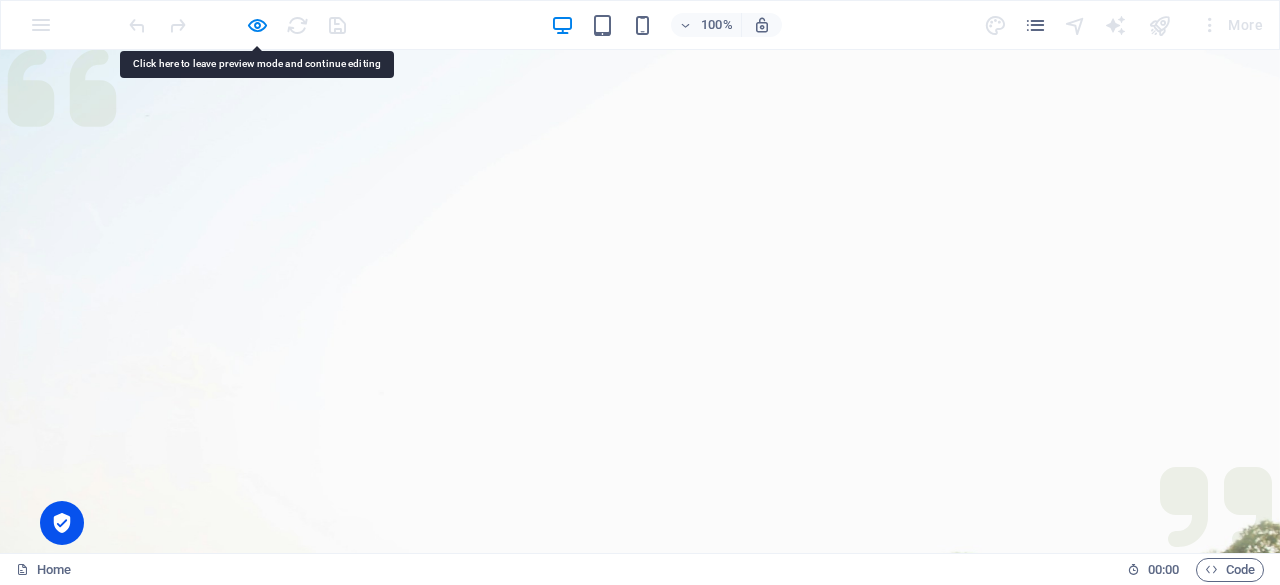 click at bounding box center [1160, 25] 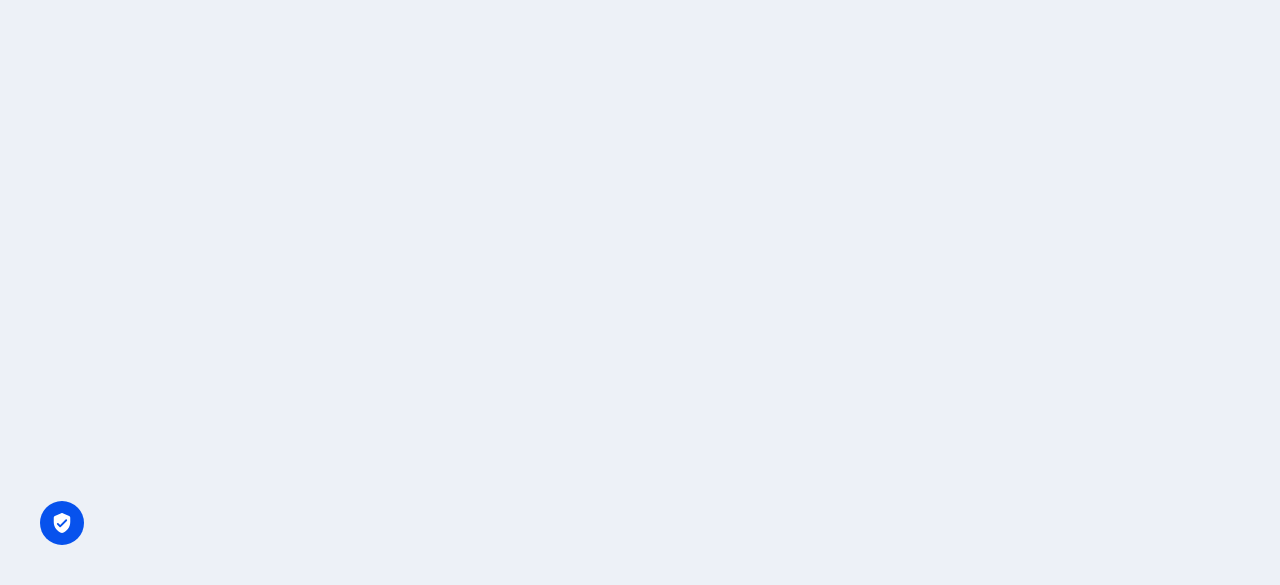 scroll, scrollTop: 0, scrollLeft: 0, axis: both 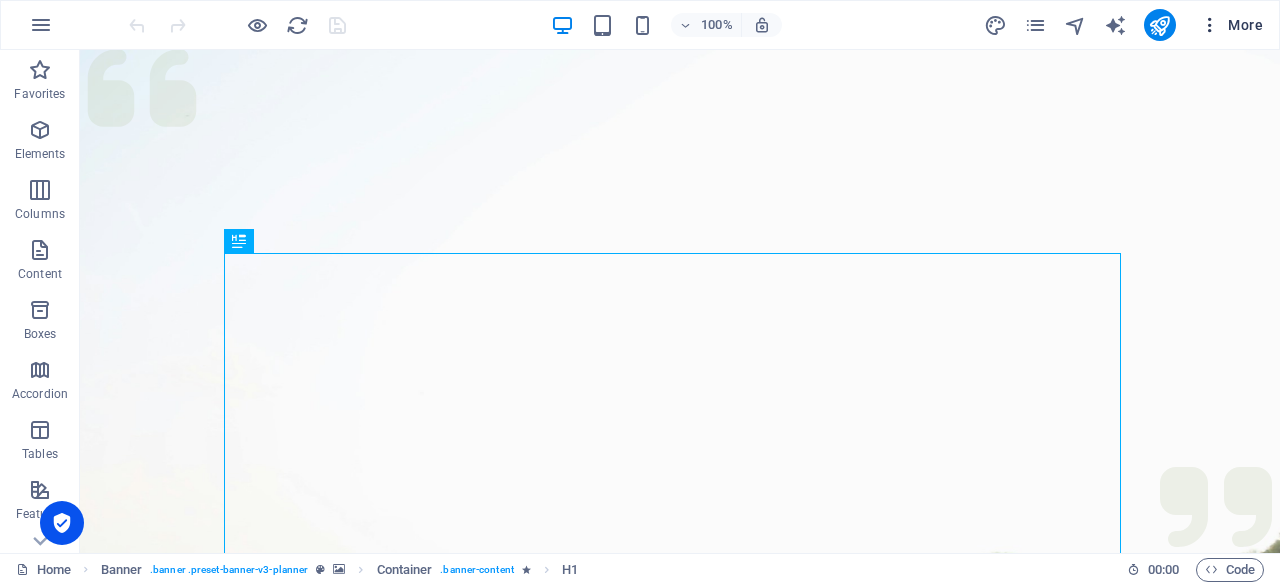 click on "More" at bounding box center (1231, 25) 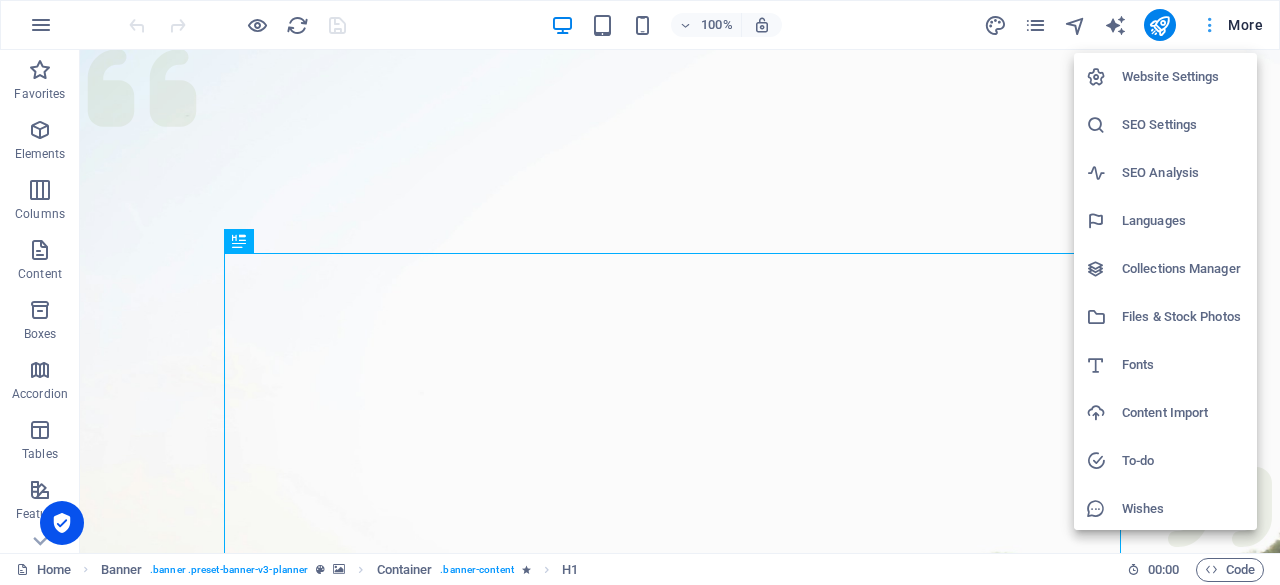 click at bounding box center (640, 292) 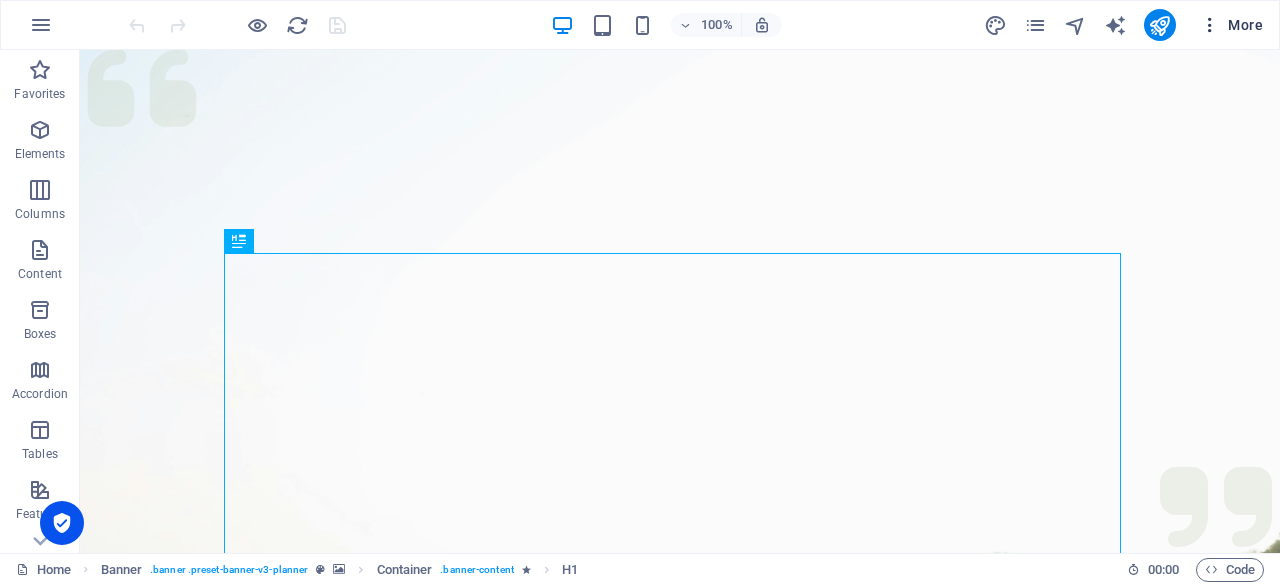 click on "More" at bounding box center (1231, 25) 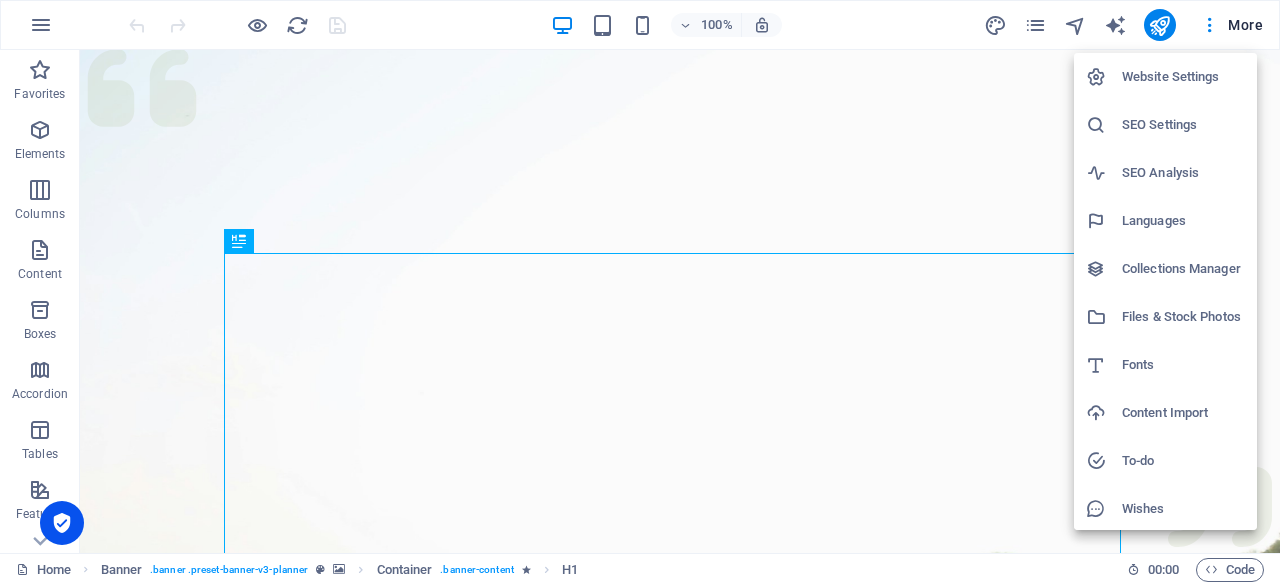 click at bounding box center (640, 292) 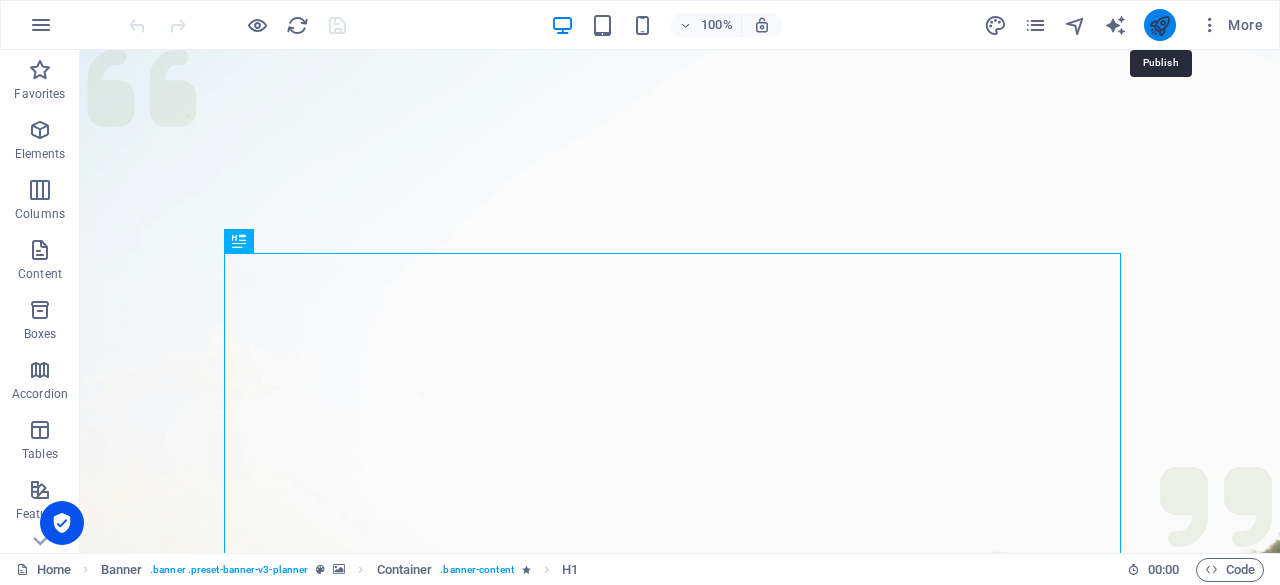 click at bounding box center [1159, 25] 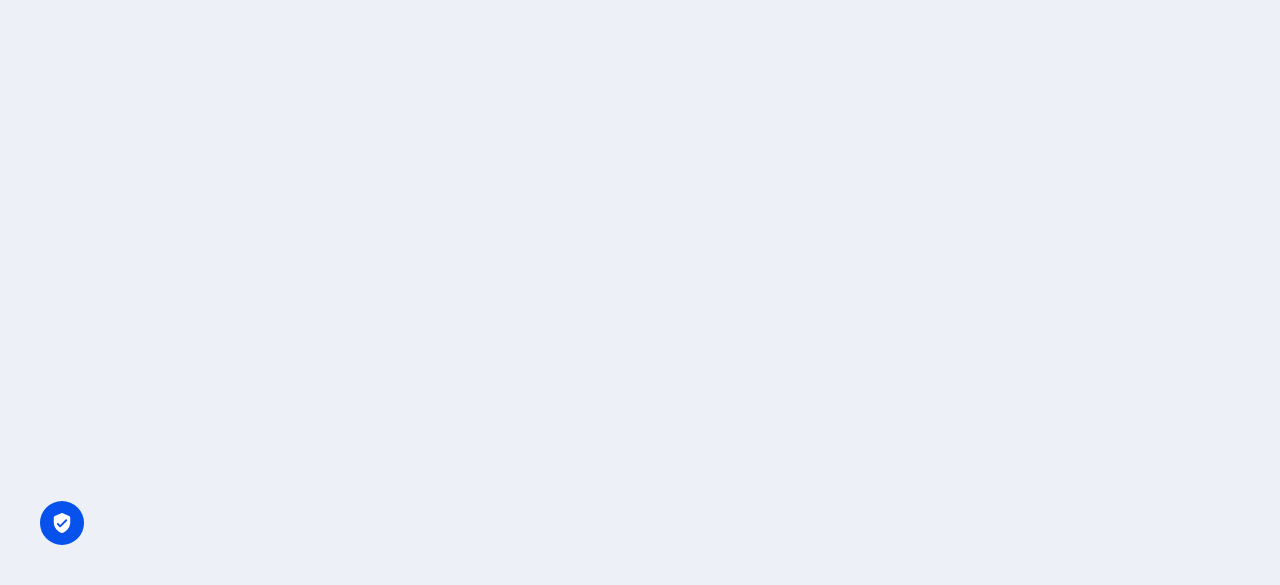 scroll, scrollTop: 0, scrollLeft: 0, axis: both 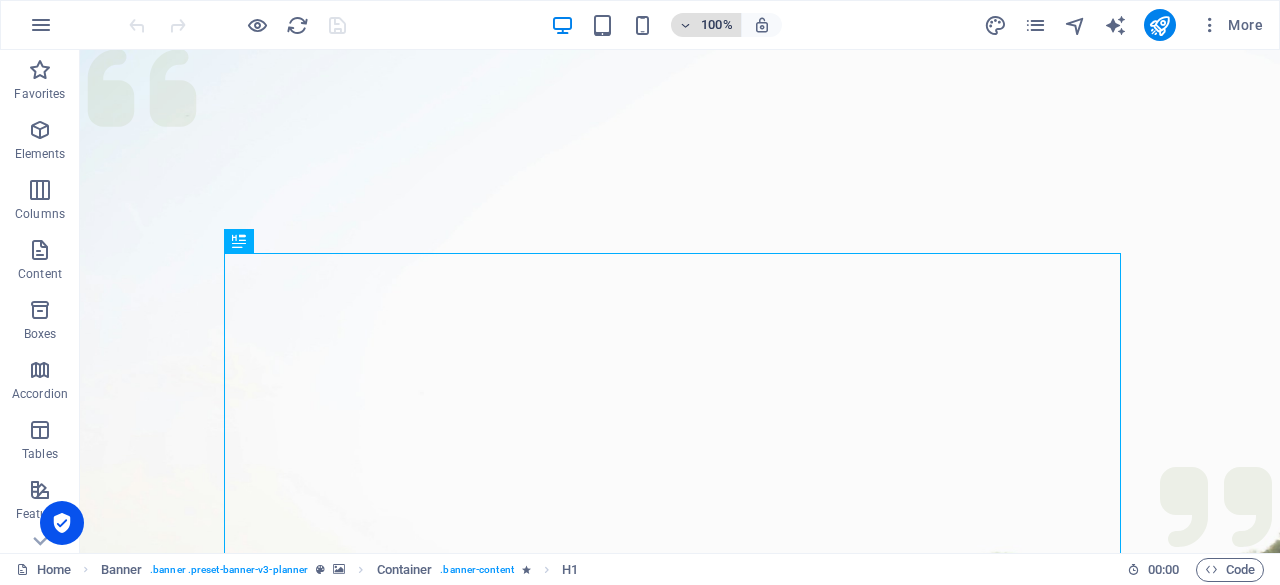 click on "100%" at bounding box center (706, 25) 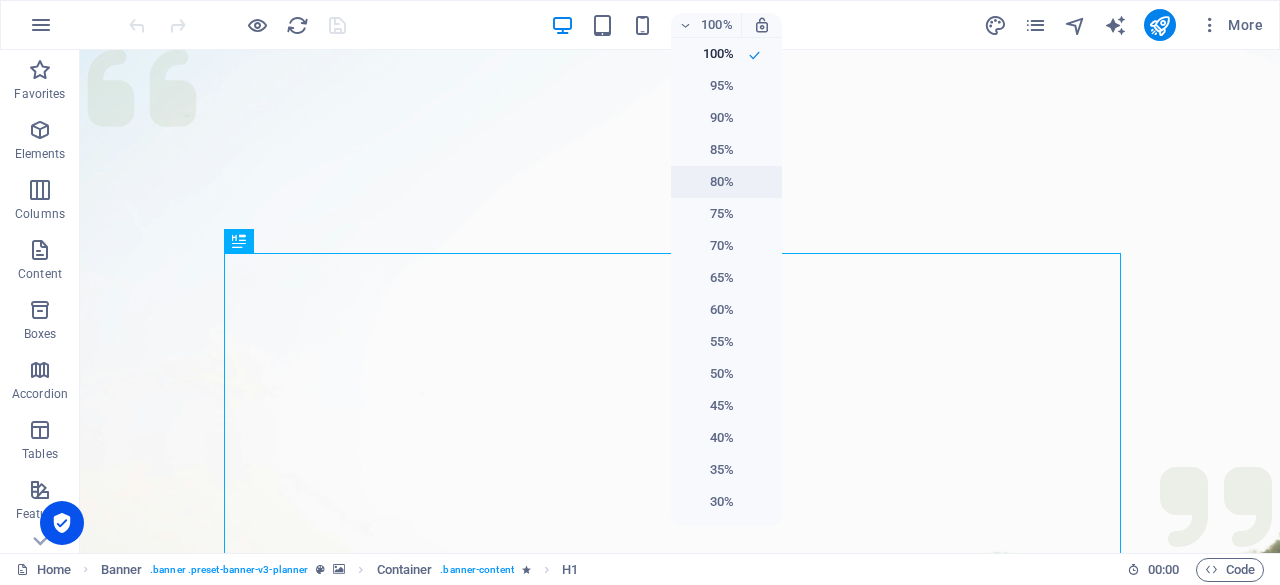 click on "80%" at bounding box center [708, 182] 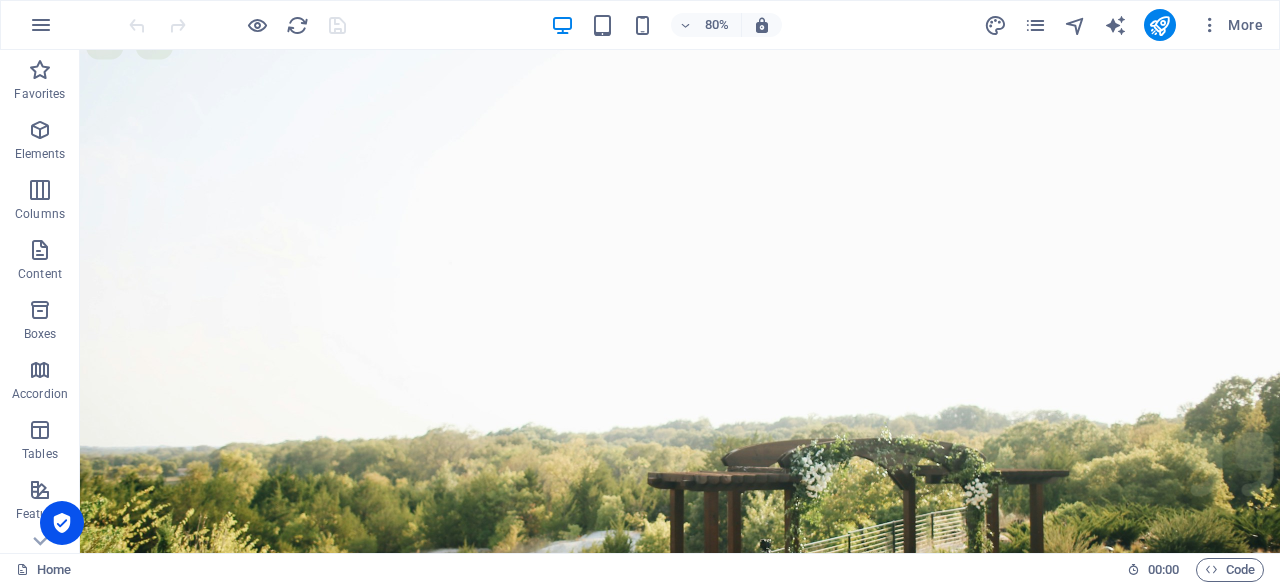 scroll, scrollTop: 0, scrollLeft: 0, axis: both 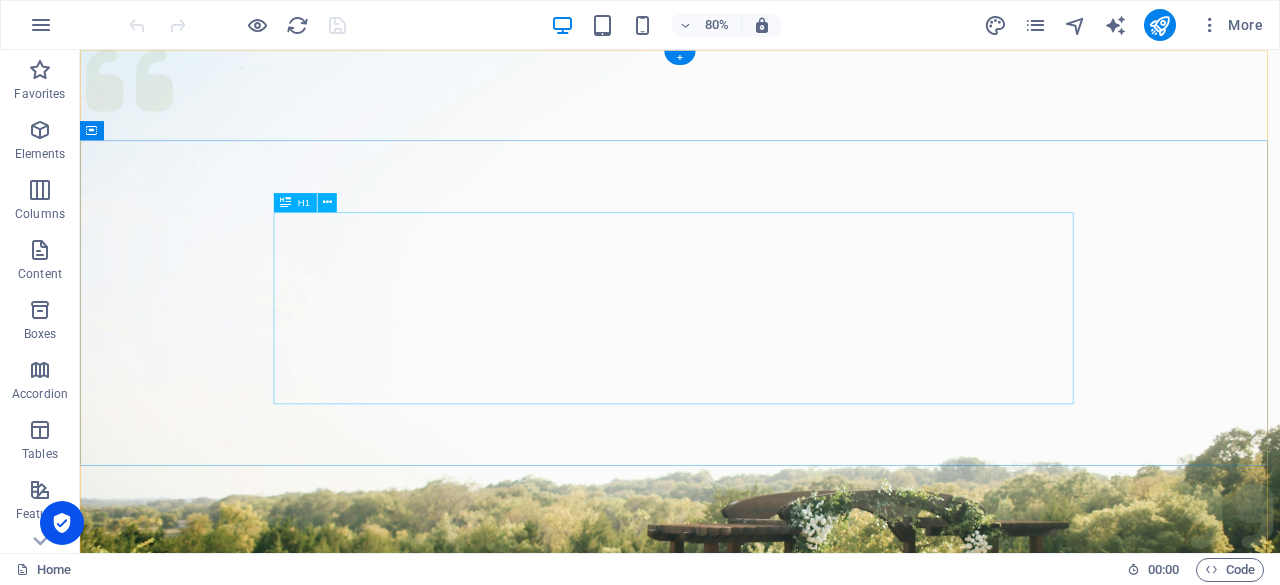 click on "Experience extraordinary life moments" at bounding box center (830, 1360) 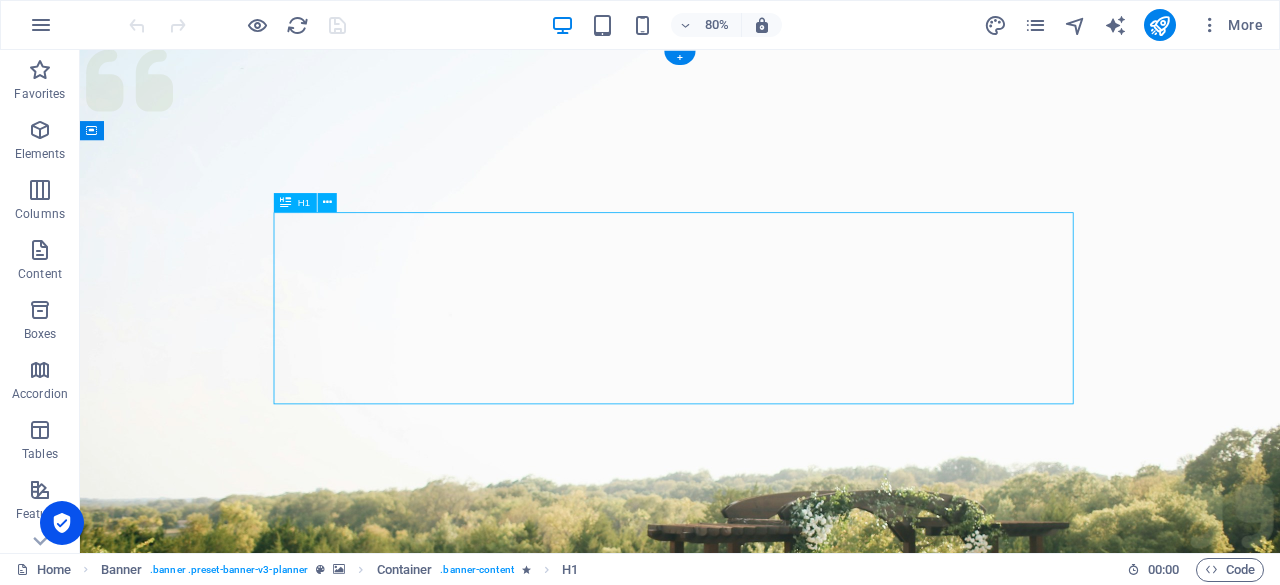 click on "Experience extraordinary life moments" at bounding box center [830, 1360] 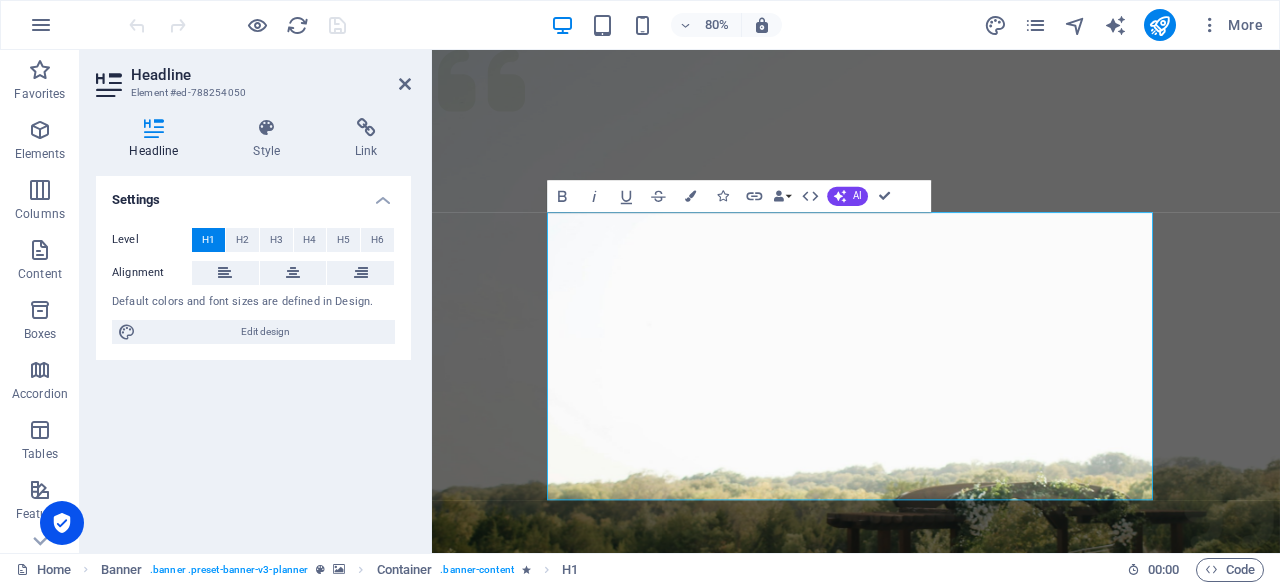 type 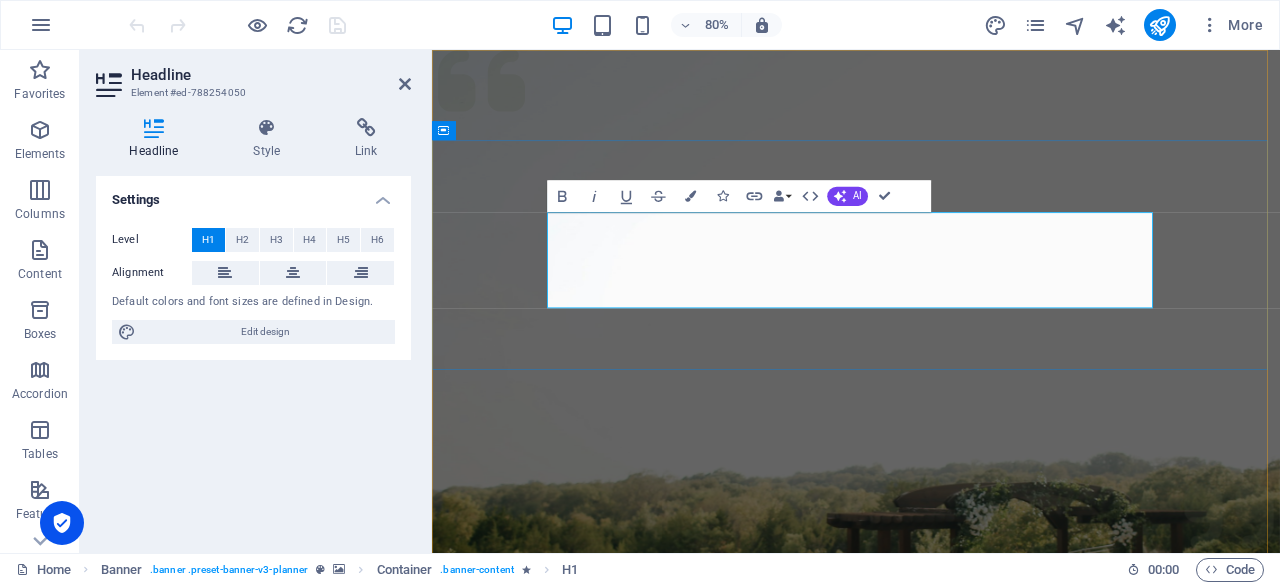 click on "rawe-rantas, DJIE" at bounding box center (962, 1360) 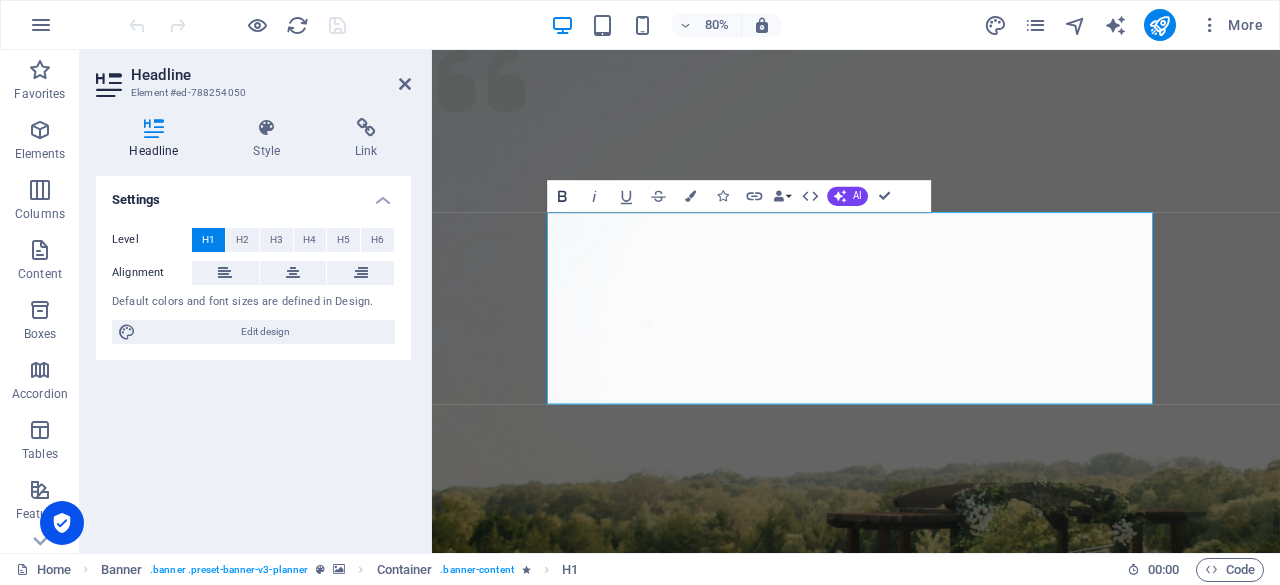 click 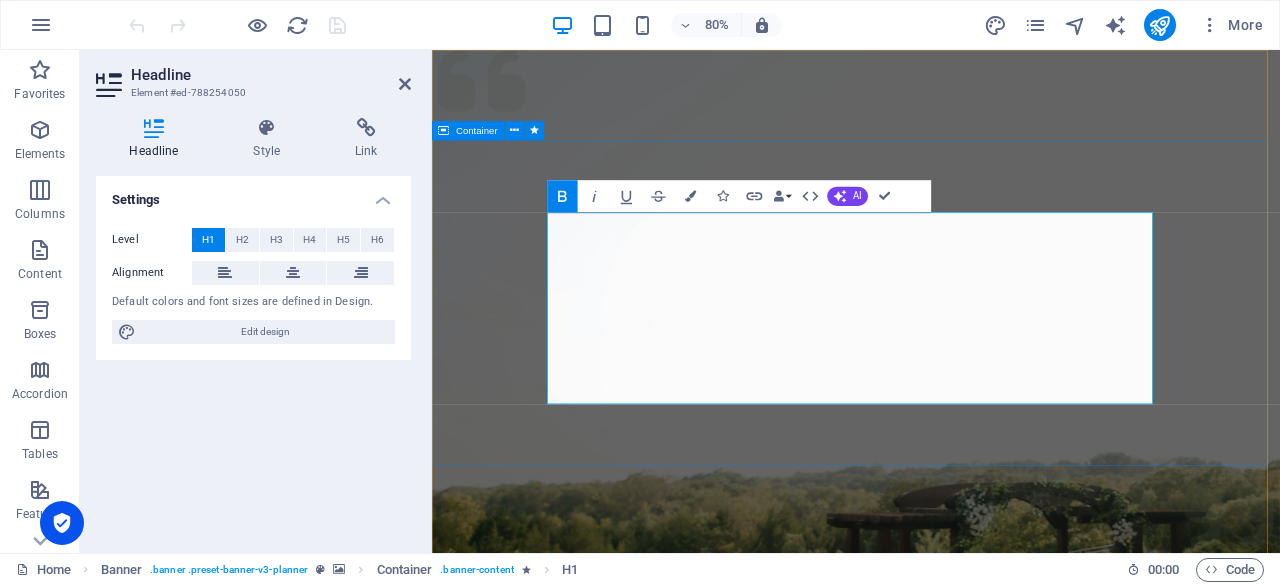click on "rawe-rantas, DJIE!!! ​ Plan your next event with us" at bounding box center [962, 1354] 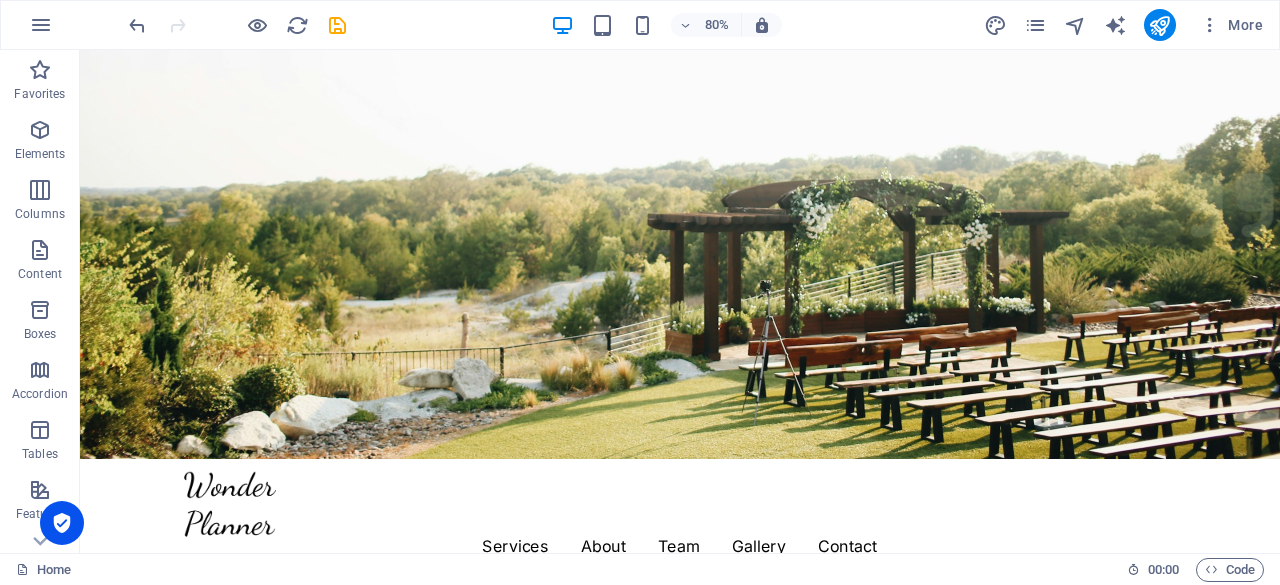 scroll, scrollTop: 413, scrollLeft: 0, axis: vertical 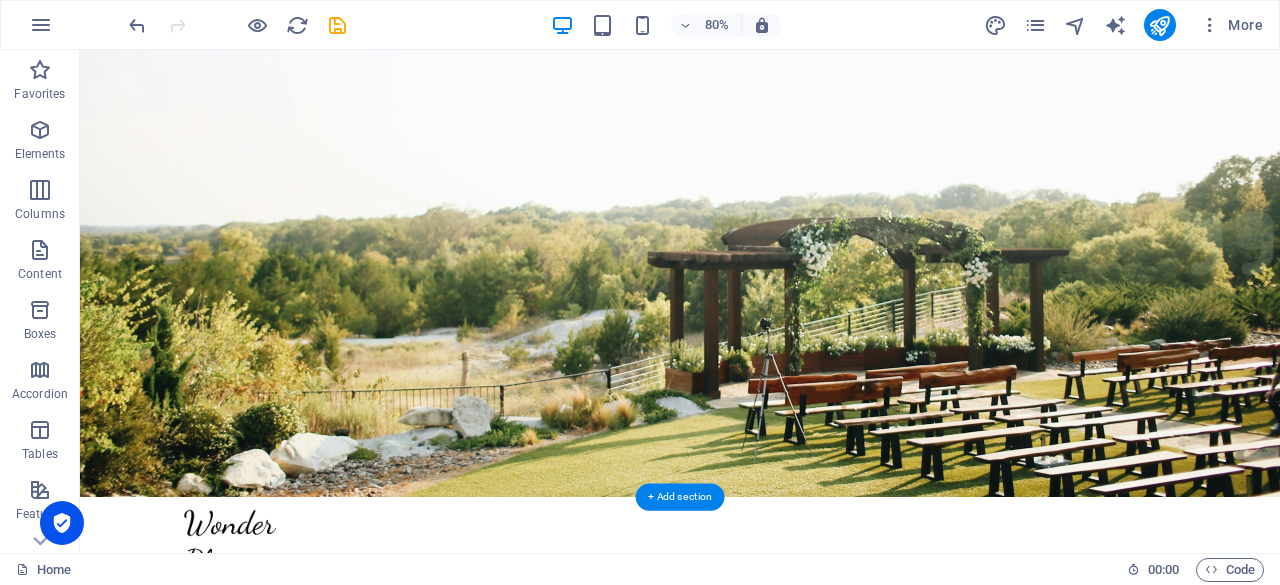 click at bounding box center [830, 159] 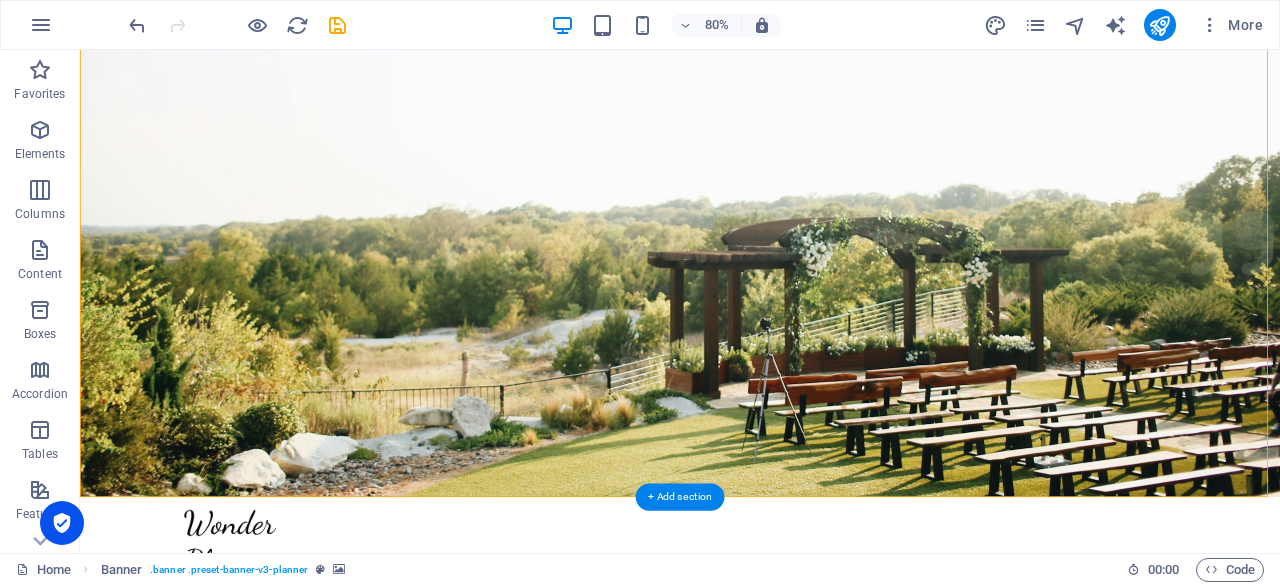 click at bounding box center [830, 159] 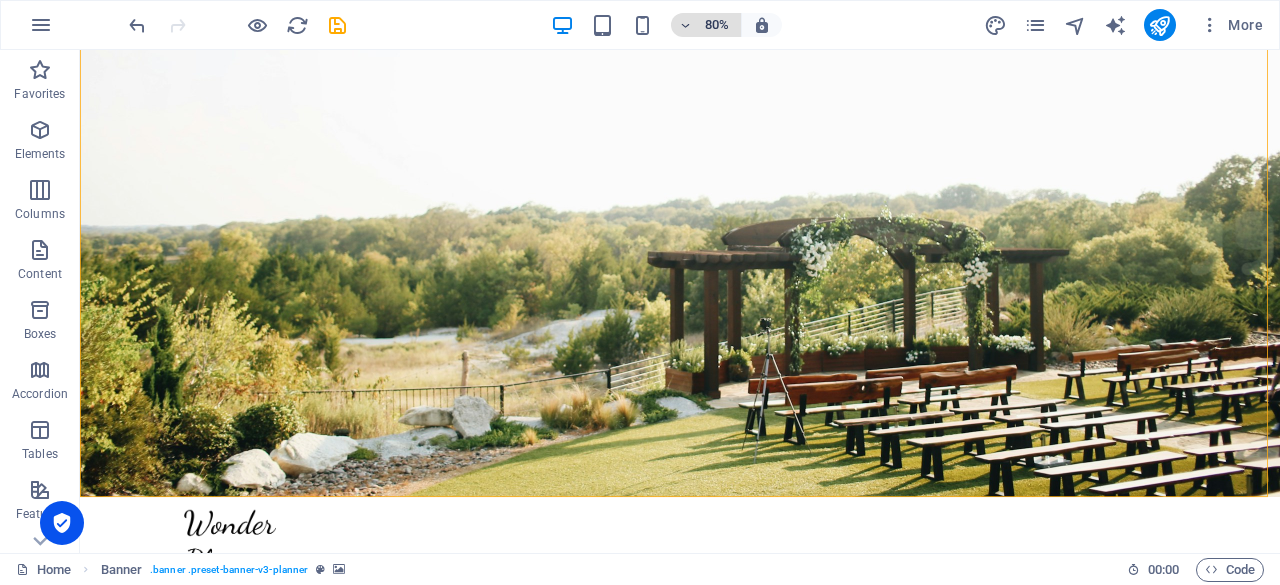 click on "80%" at bounding box center [717, 25] 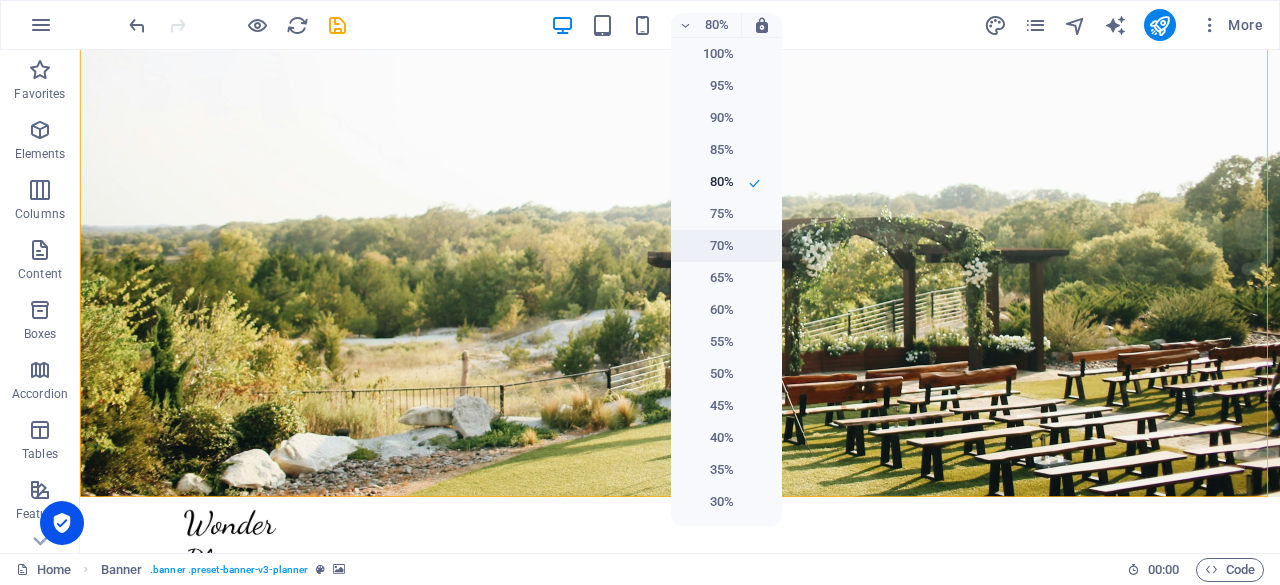 click on "70%" at bounding box center [708, 246] 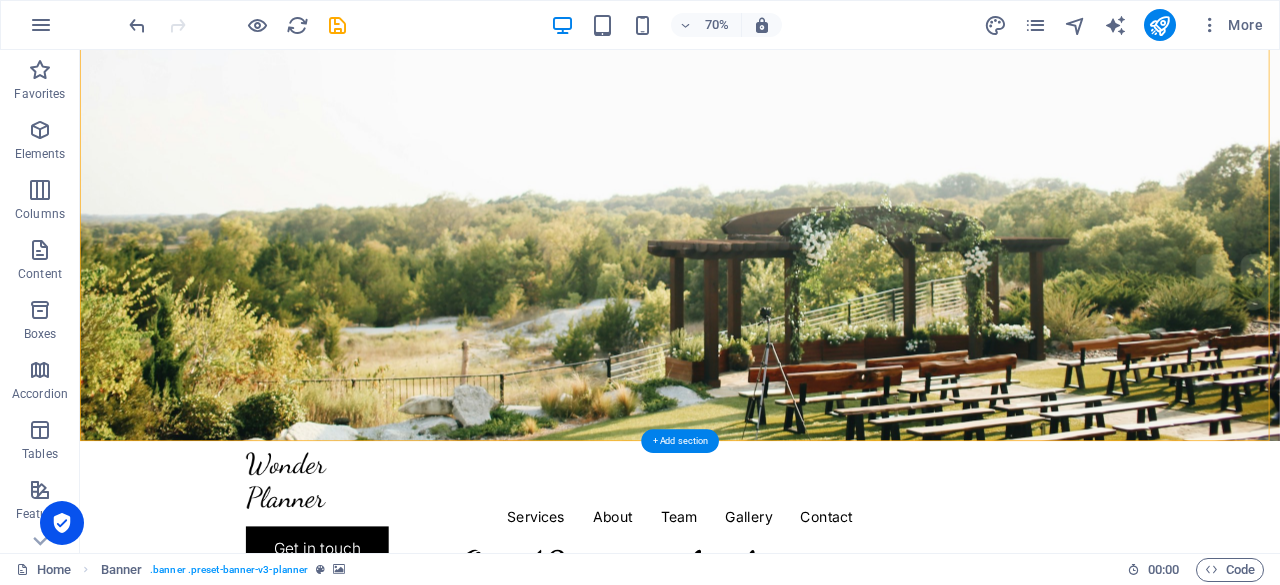 click at bounding box center (937, 159) 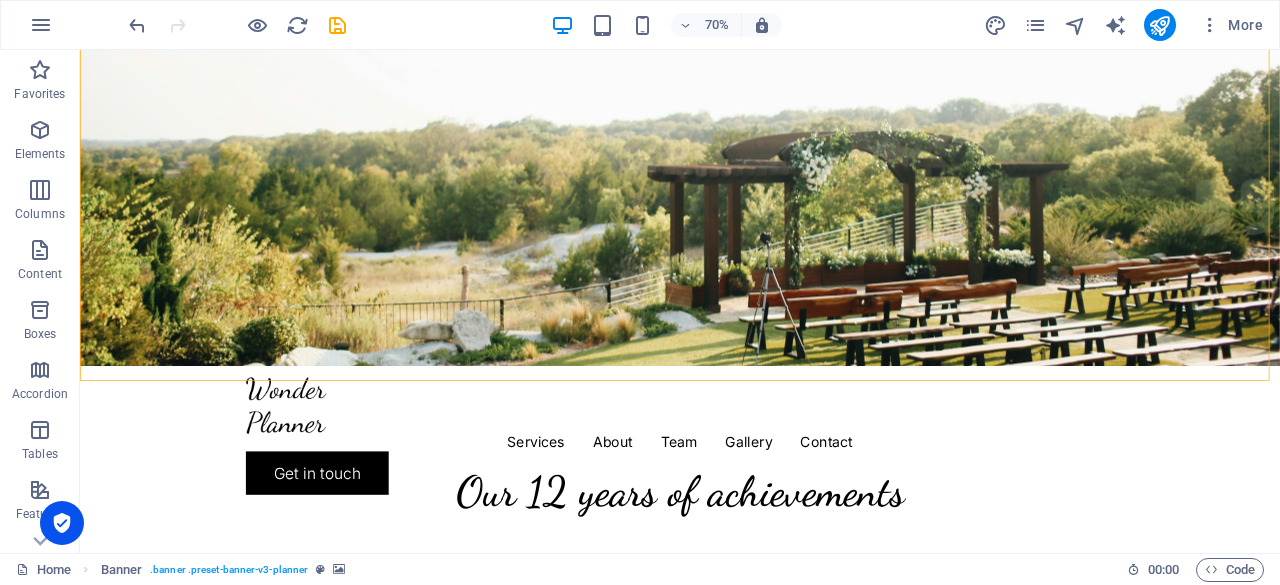 scroll, scrollTop: 456, scrollLeft: 0, axis: vertical 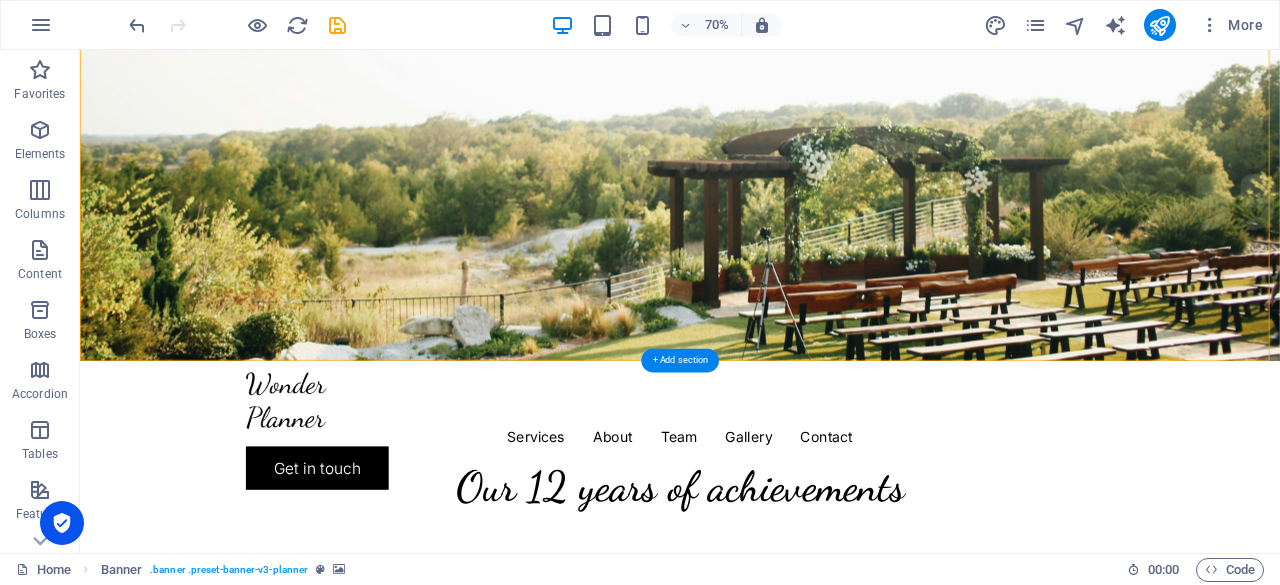 click at bounding box center [937, 44] 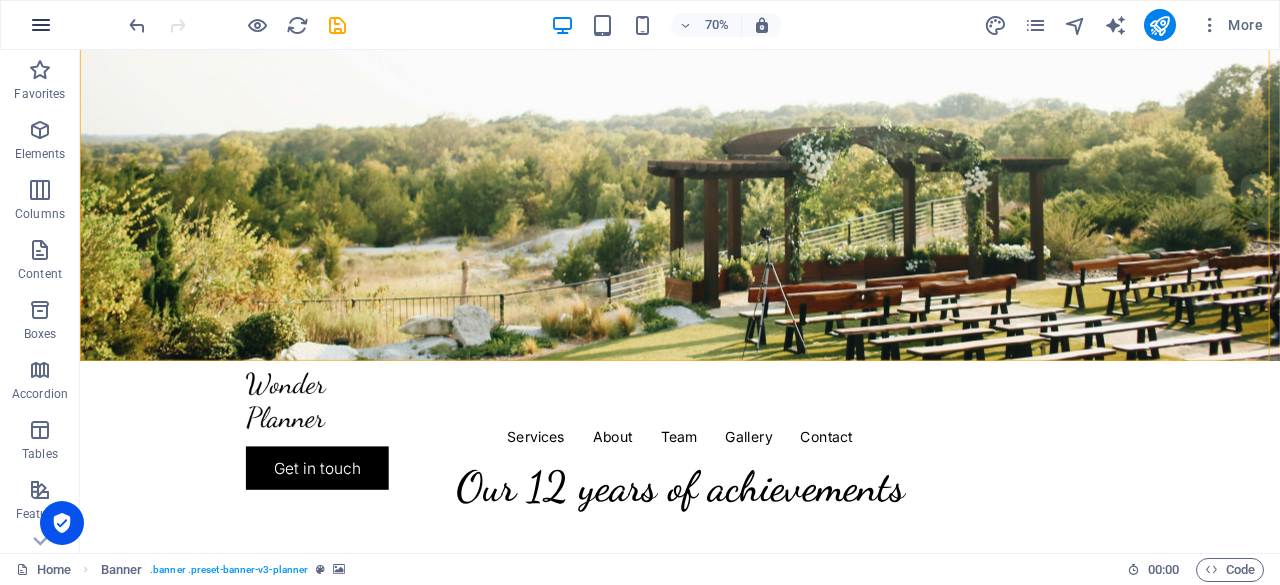 click at bounding box center (41, 25) 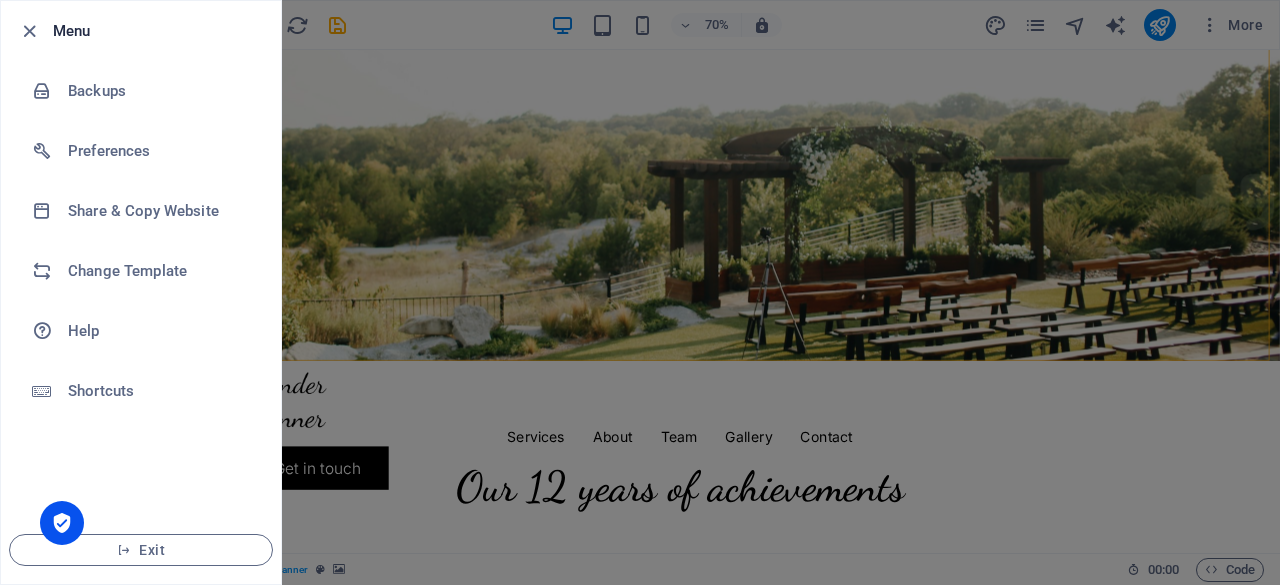 click at bounding box center (640, 292) 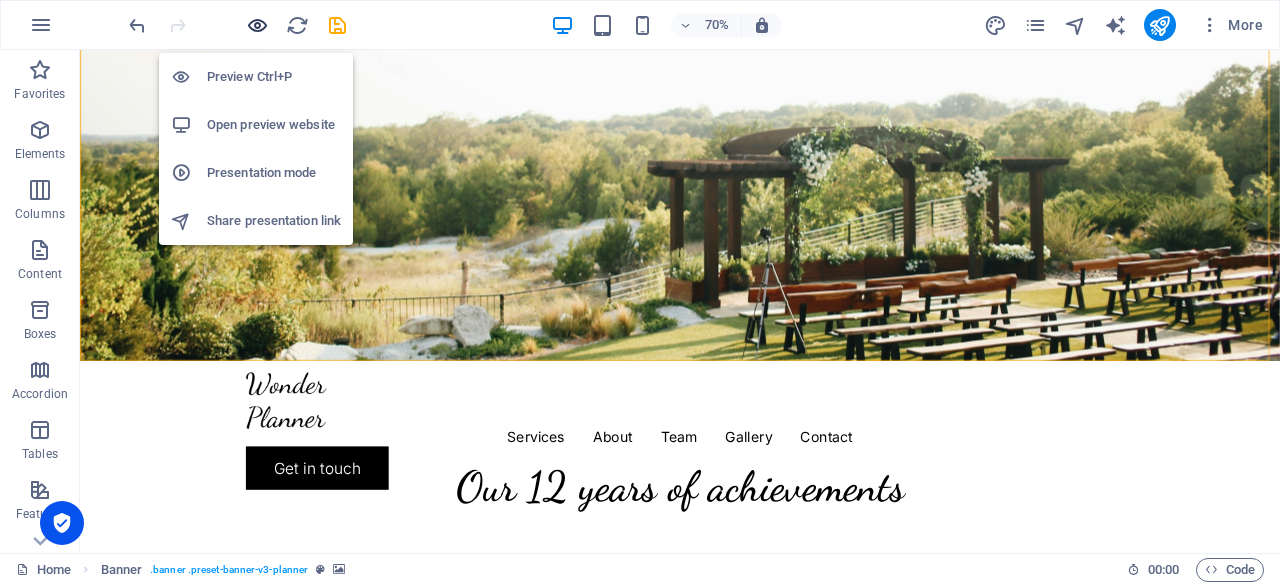 click at bounding box center [257, 25] 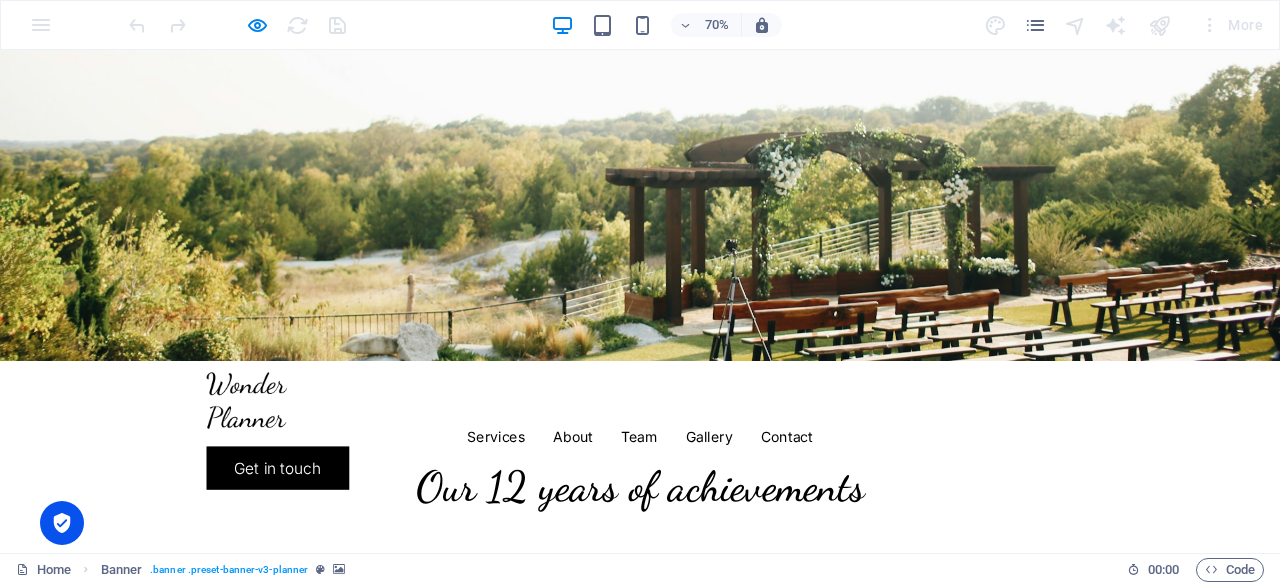 drag, startPoint x: 1800, startPoint y: 173, endPoint x: 1812, endPoint y: 76, distance: 97.73945 